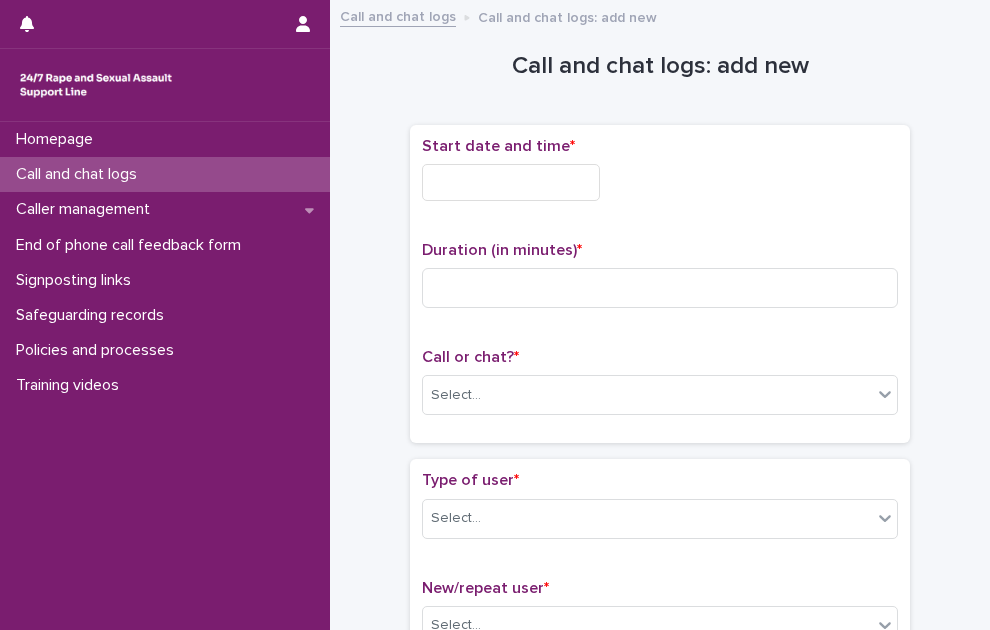 scroll, scrollTop: 0, scrollLeft: 0, axis: both 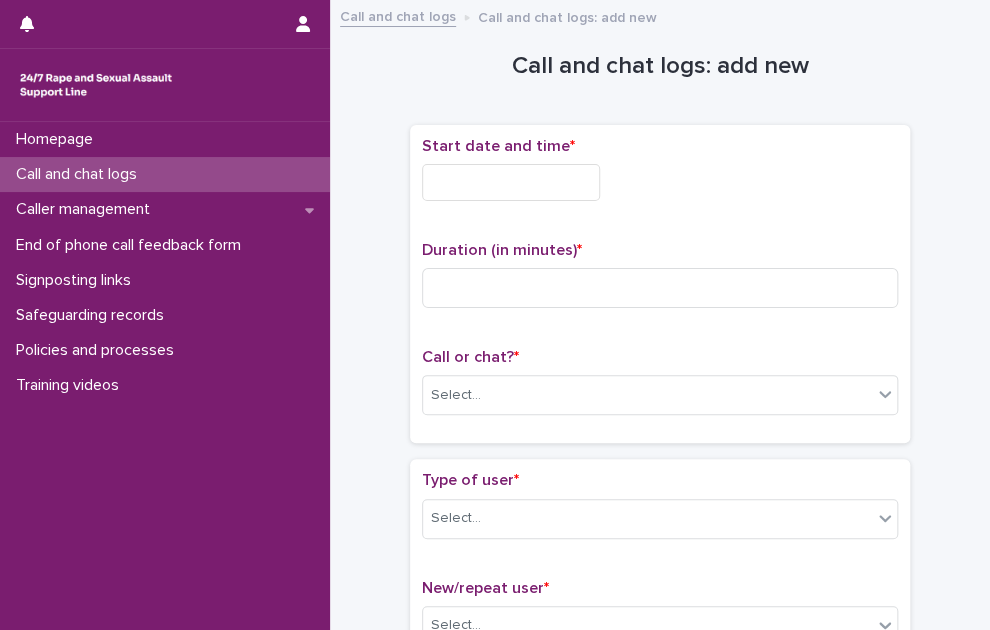 click at bounding box center [511, 182] 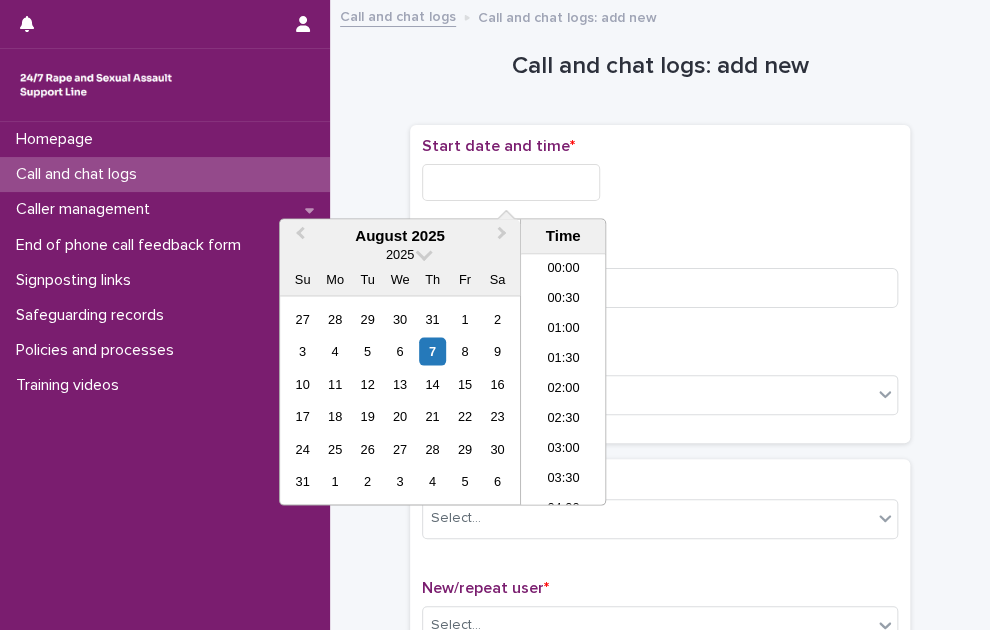 scroll, scrollTop: 1189, scrollLeft: 0, axis: vertical 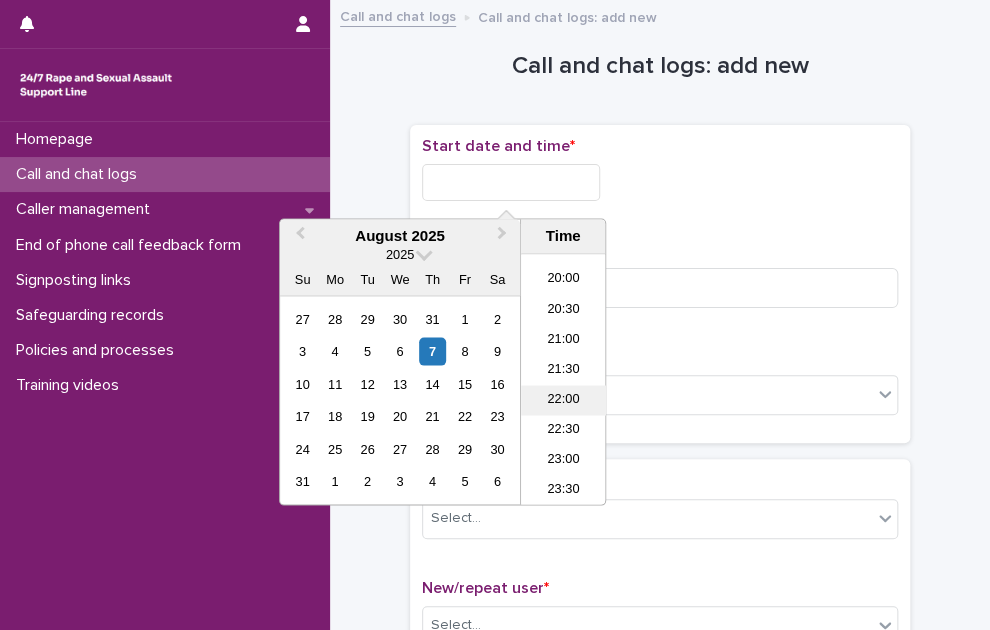 click on "22:00" at bounding box center [563, 401] 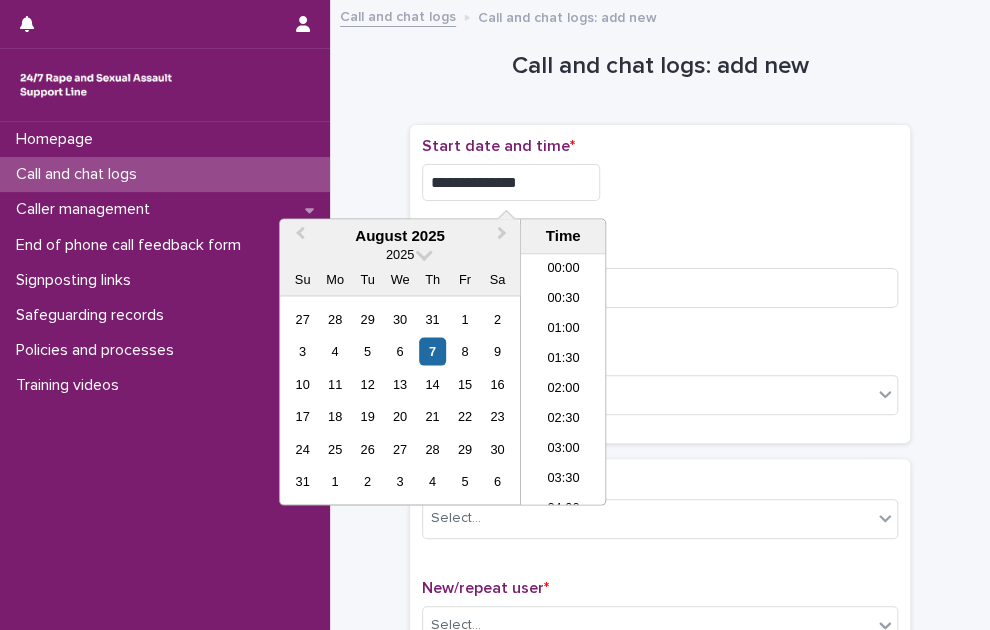drag, startPoint x: 545, startPoint y: 185, endPoint x: 948, endPoint y: 87, distance: 414.7445 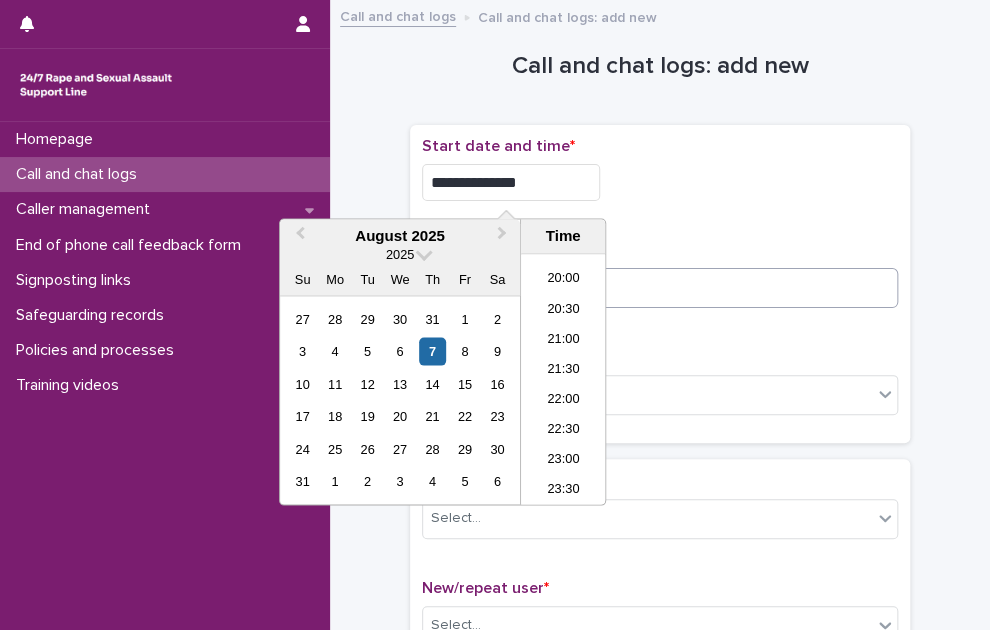 type on "**********" 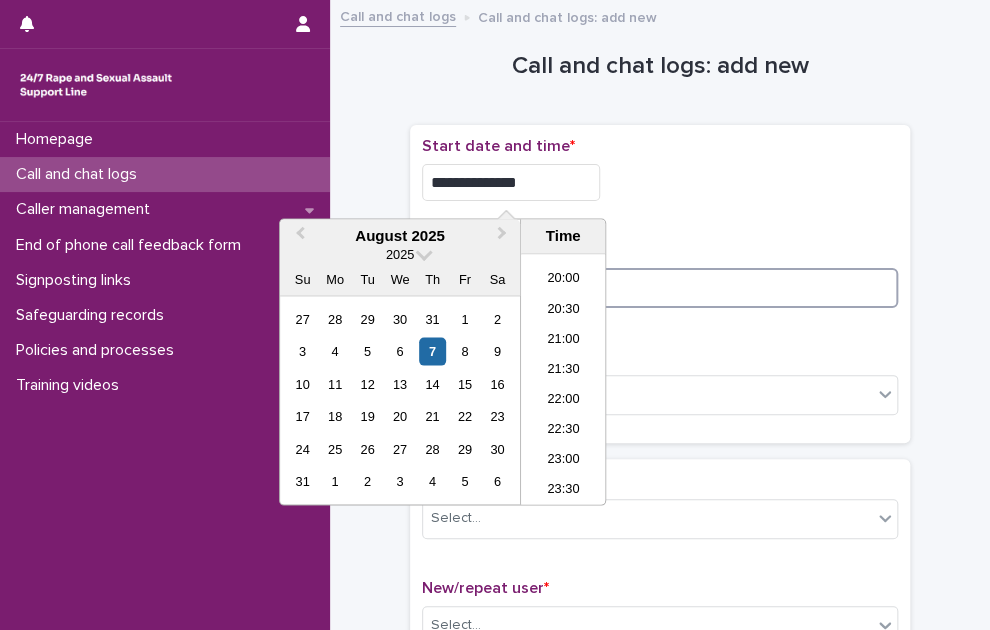click at bounding box center [660, 288] 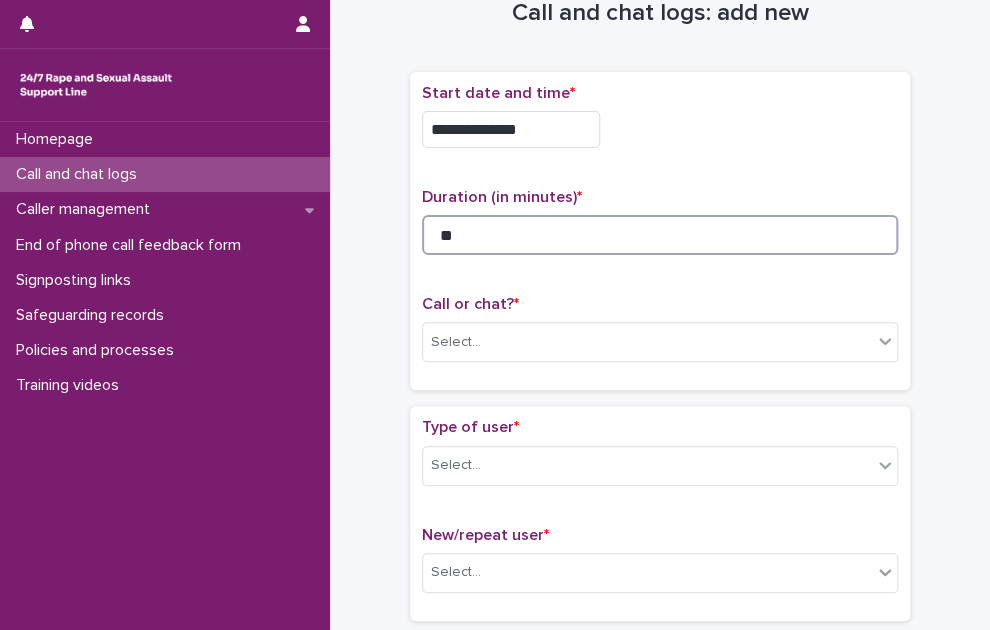 scroll, scrollTop: 100, scrollLeft: 0, axis: vertical 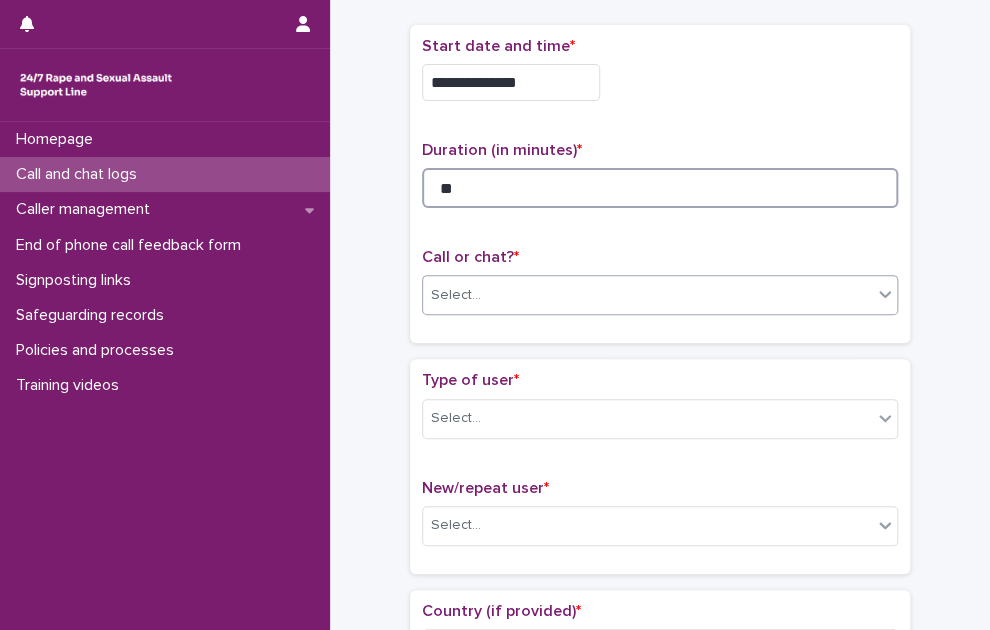 type on "**" 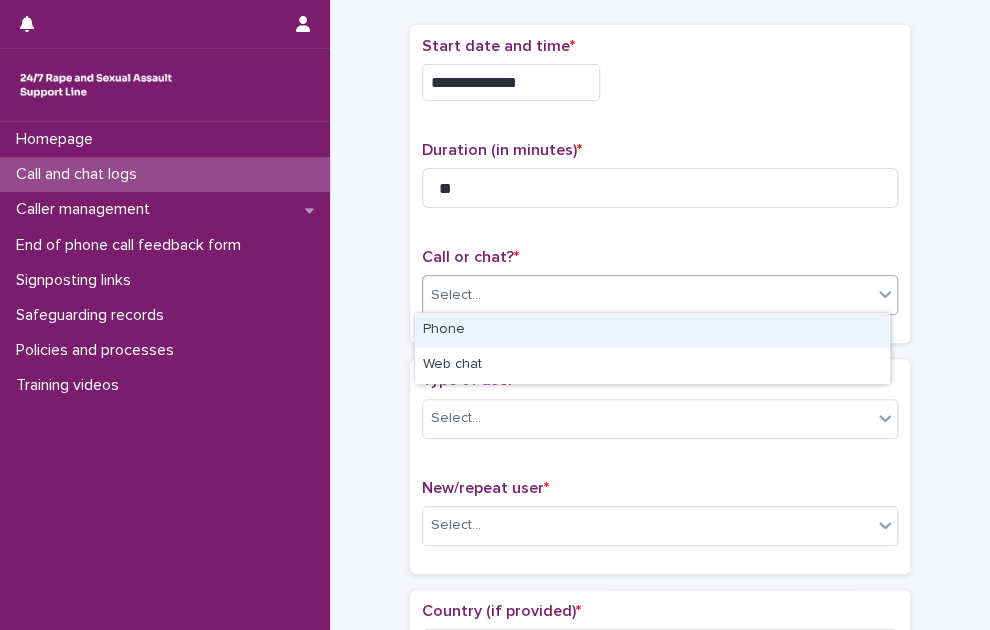 click on "Select..." at bounding box center [647, 295] 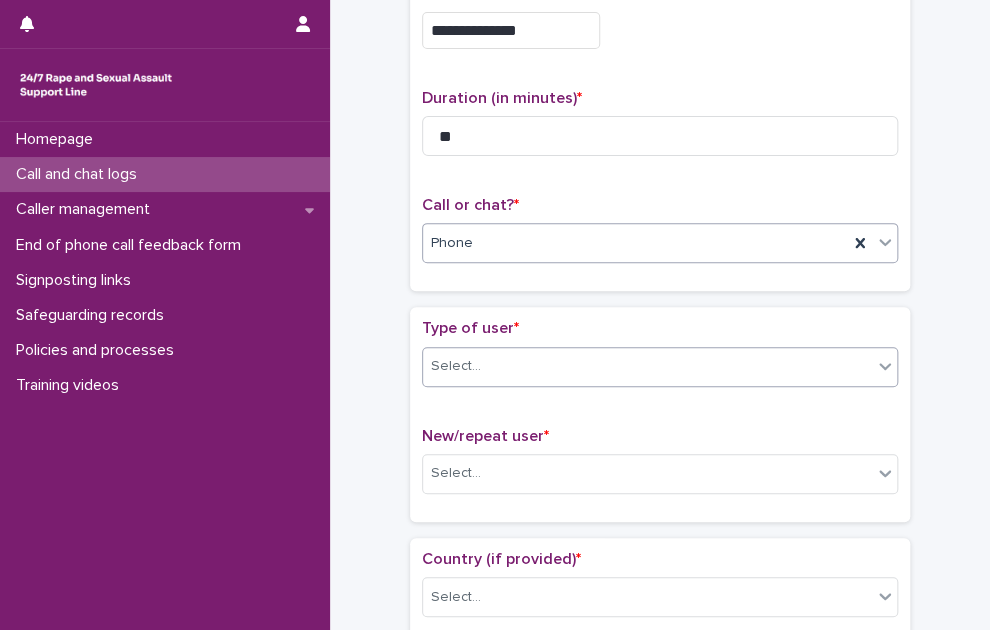 scroll, scrollTop: 200, scrollLeft: 0, axis: vertical 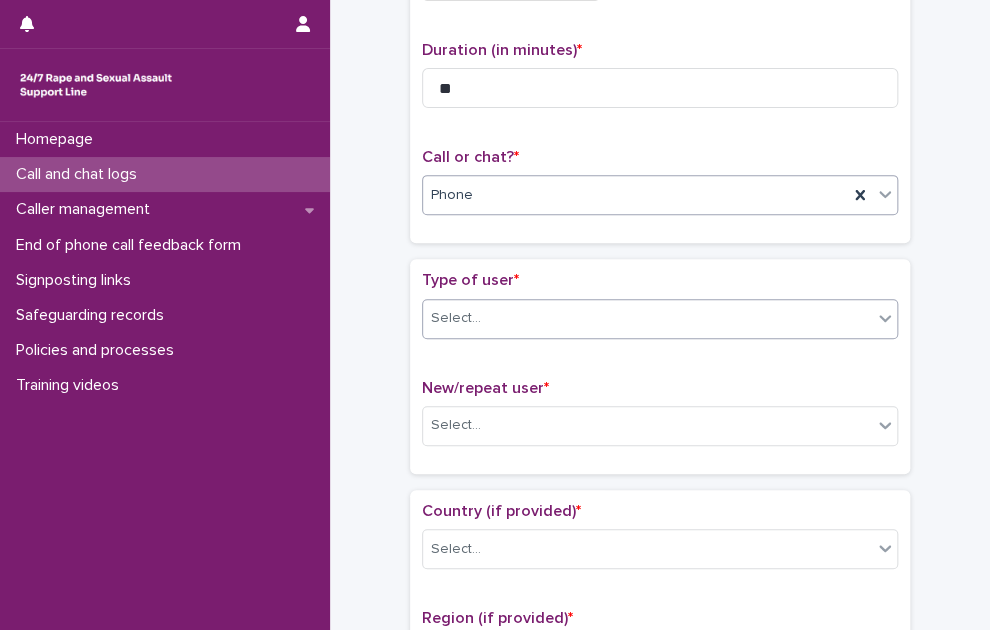 click on "Select..." at bounding box center [647, 318] 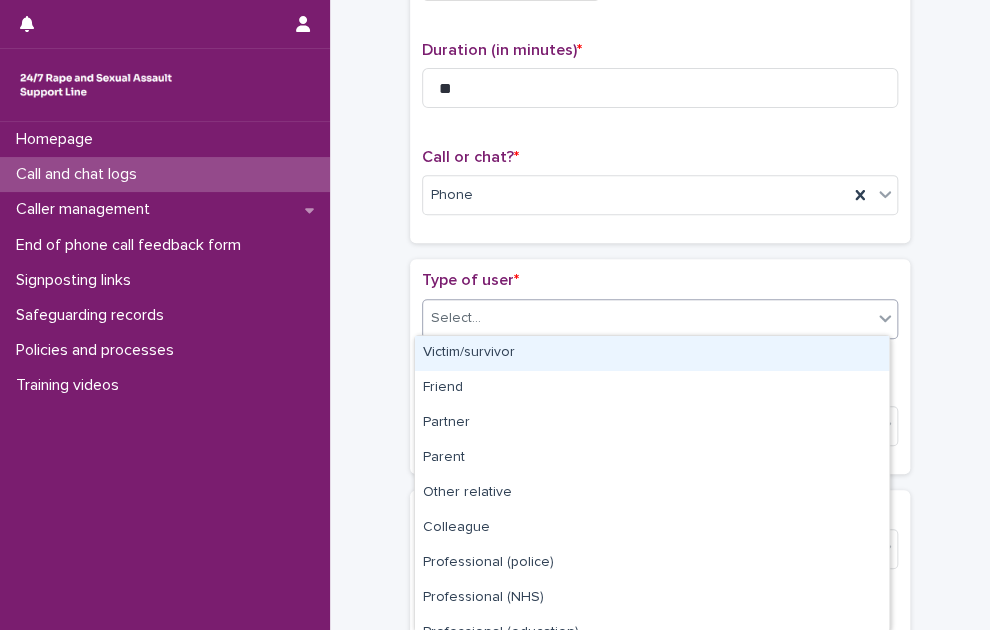 click on "Victim/survivor" at bounding box center [652, 353] 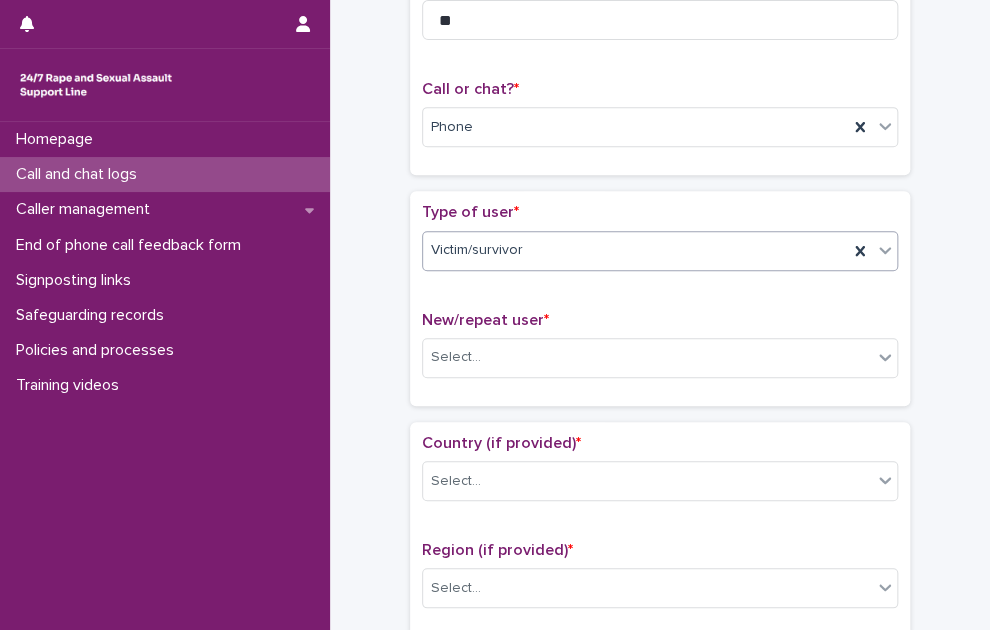 scroll, scrollTop: 300, scrollLeft: 0, axis: vertical 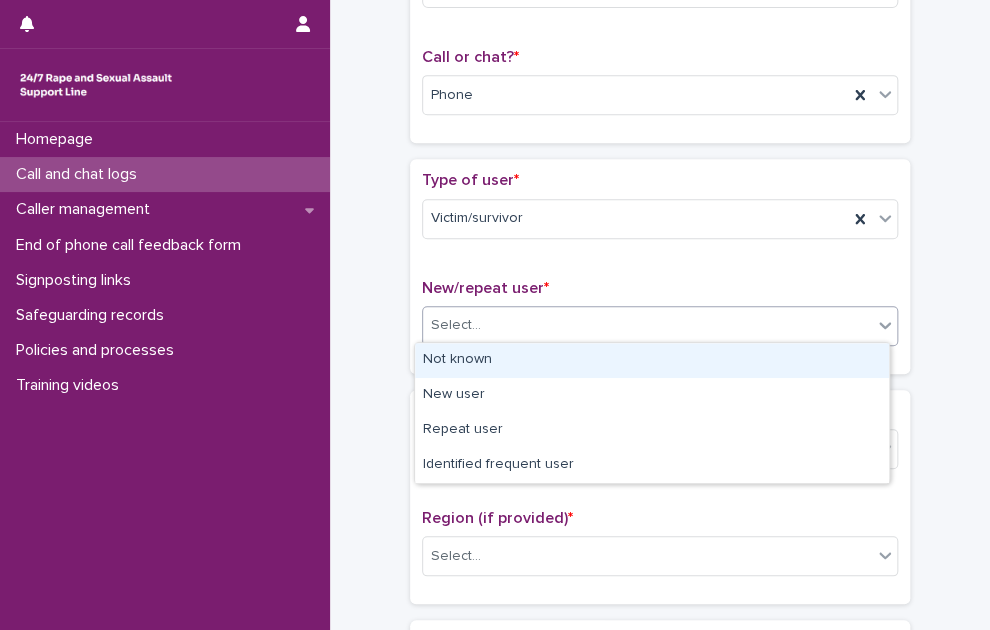 click on "Select..." at bounding box center [660, 326] 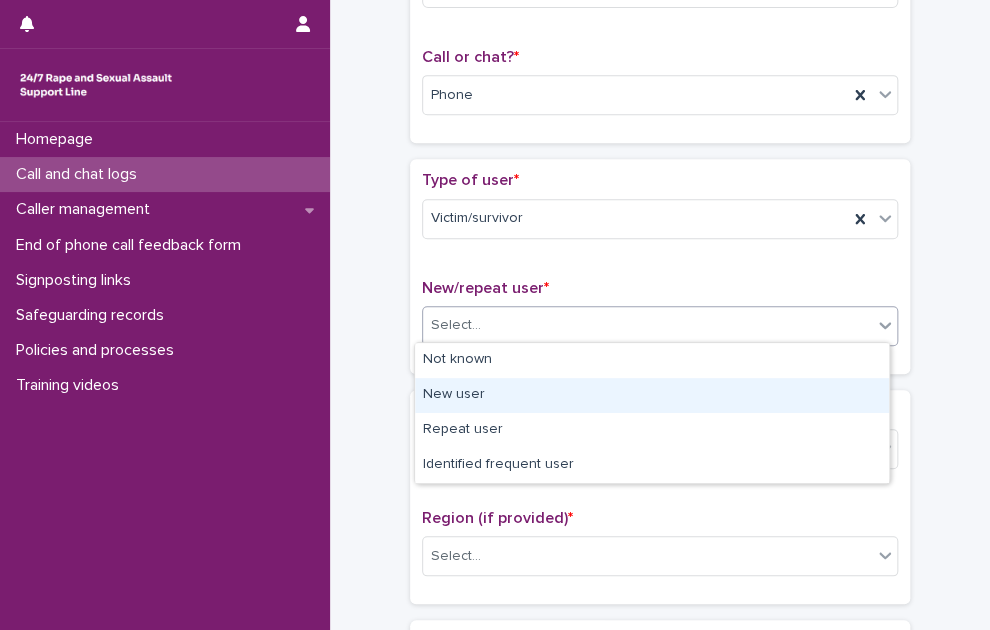 click on "New user" at bounding box center [652, 395] 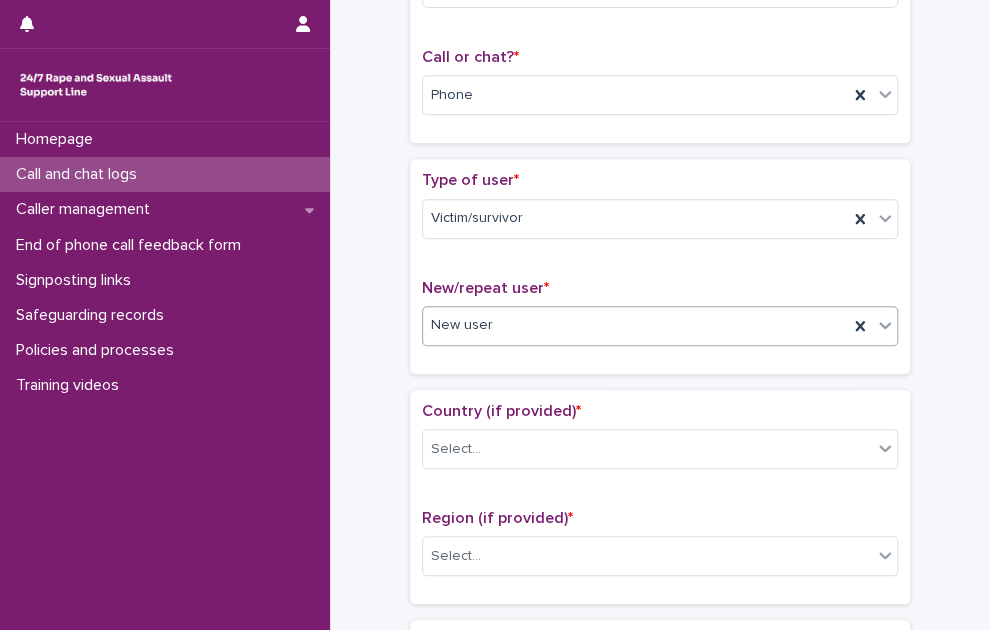 scroll, scrollTop: 400, scrollLeft: 0, axis: vertical 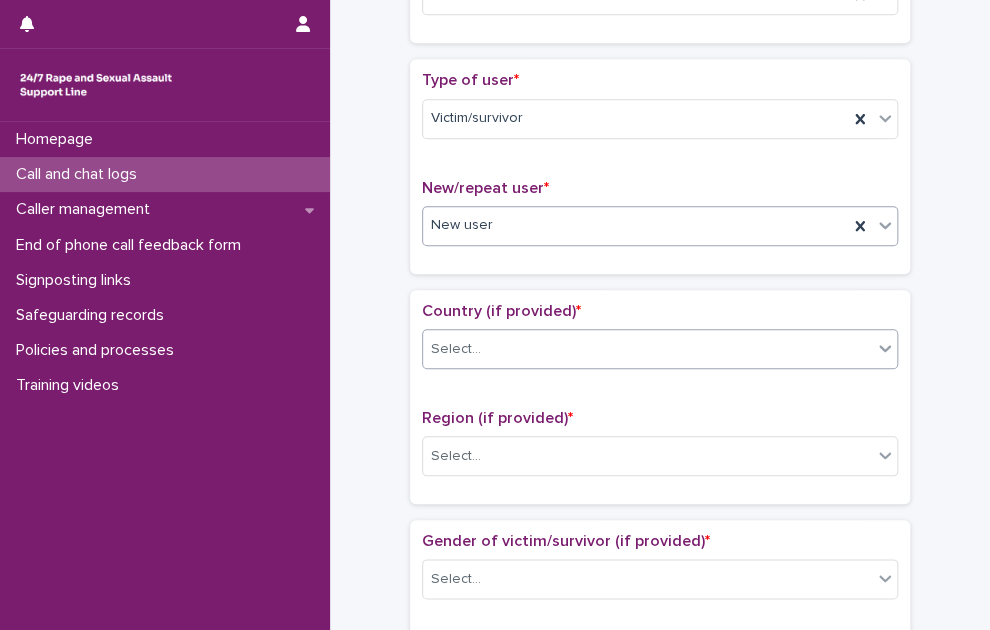click on "Select..." at bounding box center (456, 349) 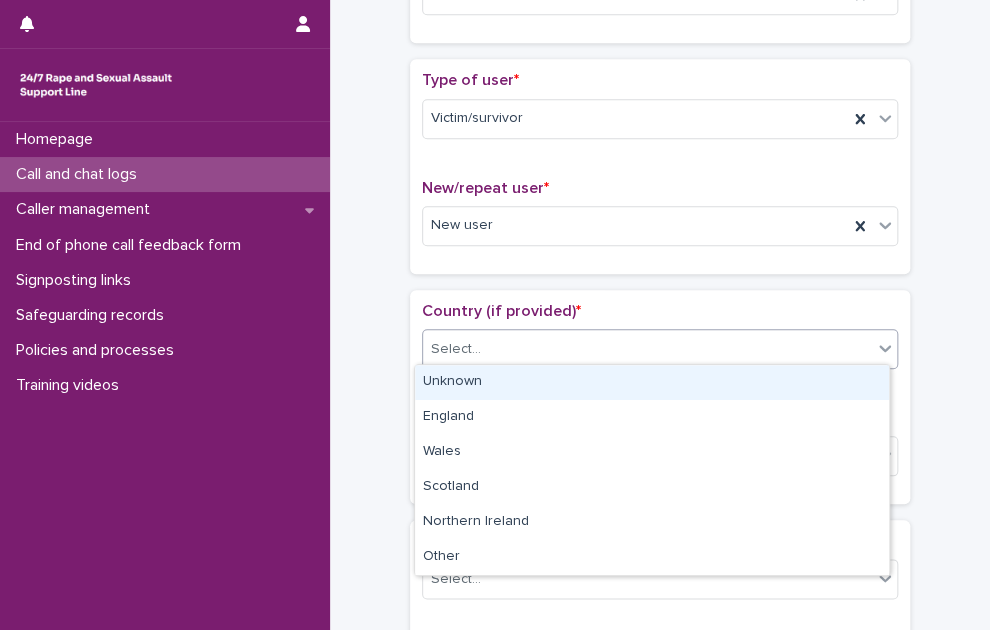 click on "Unknown" at bounding box center [652, 382] 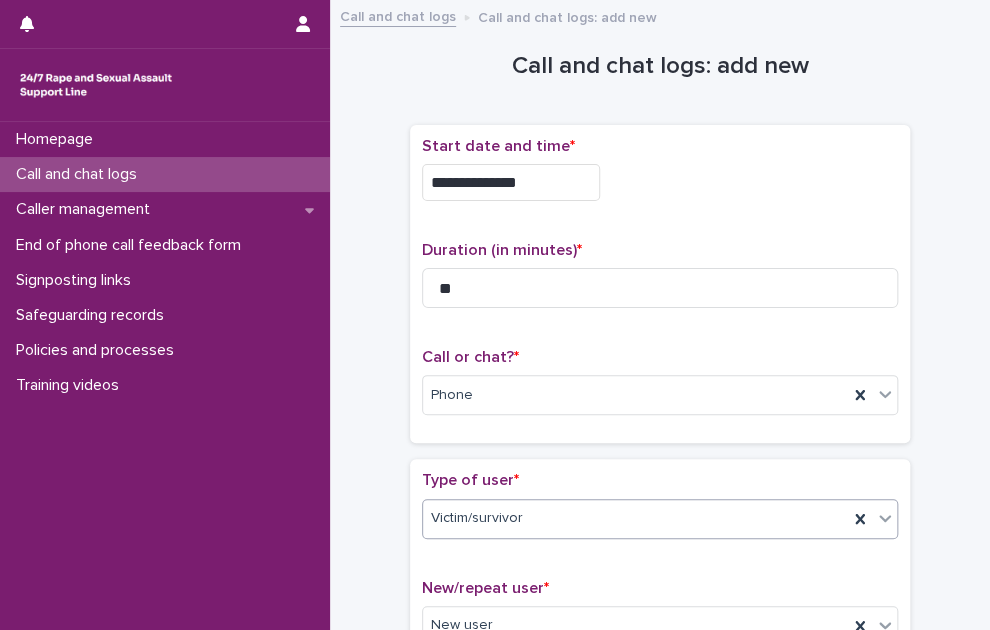 scroll, scrollTop: 700, scrollLeft: 0, axis: vertical 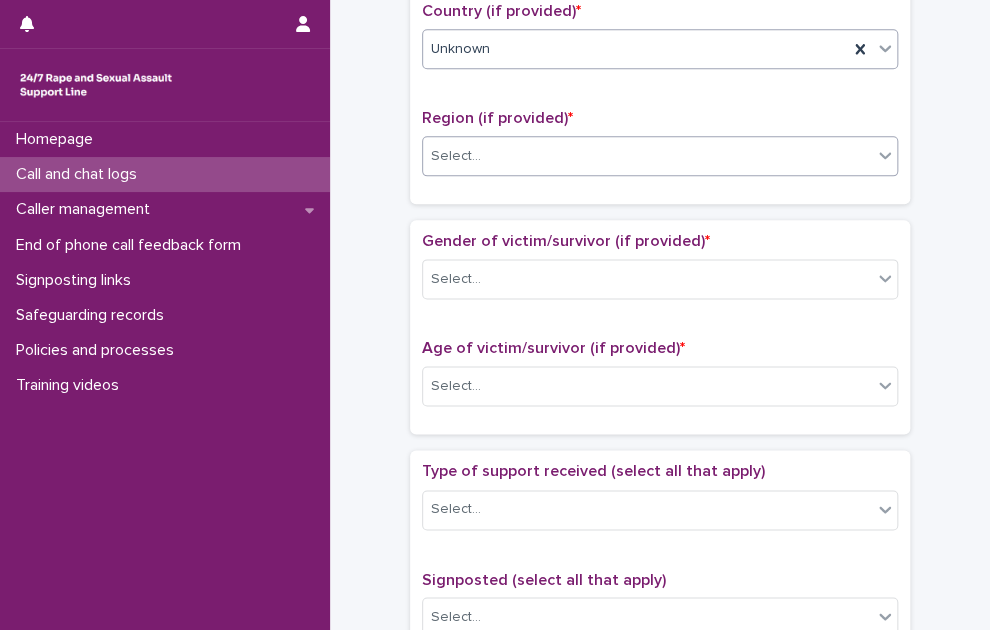 click on "Select..." at bounding box center [647, 156] 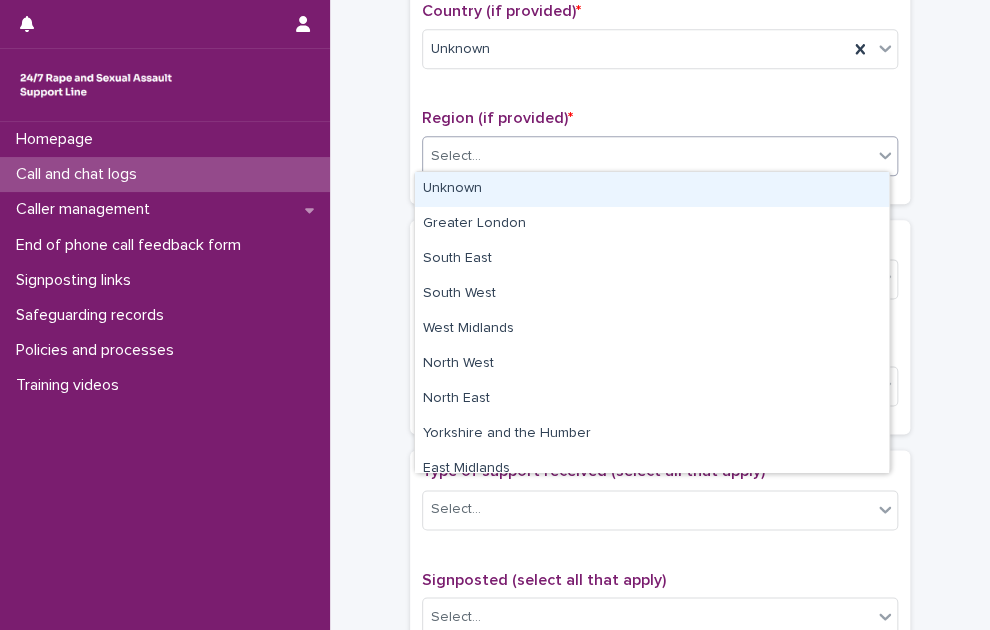 click on "Unknown" at bounding box center [652, 189] 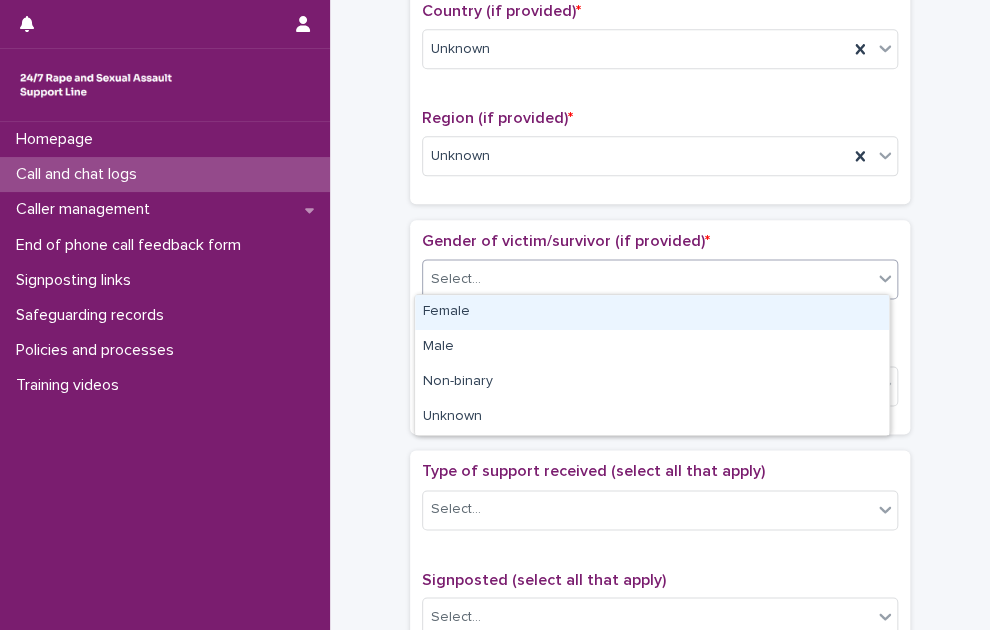 click on "Select..." at bounding box center (647, 279) 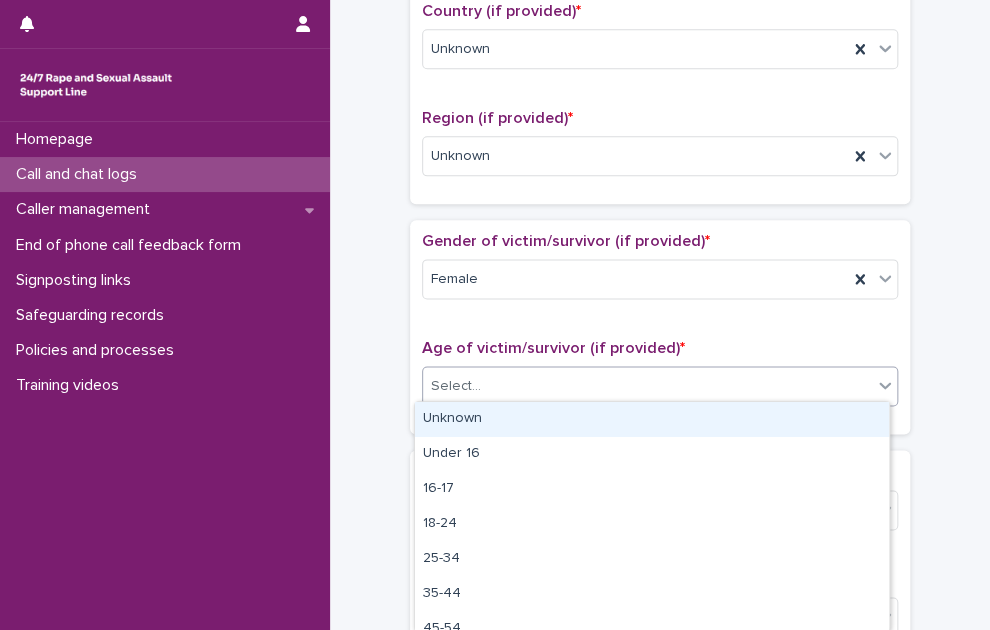 drag, startPoint x: 469, startPoint y: 384, endPoint x: 464, endPoint y: 405, distance: 21.587032 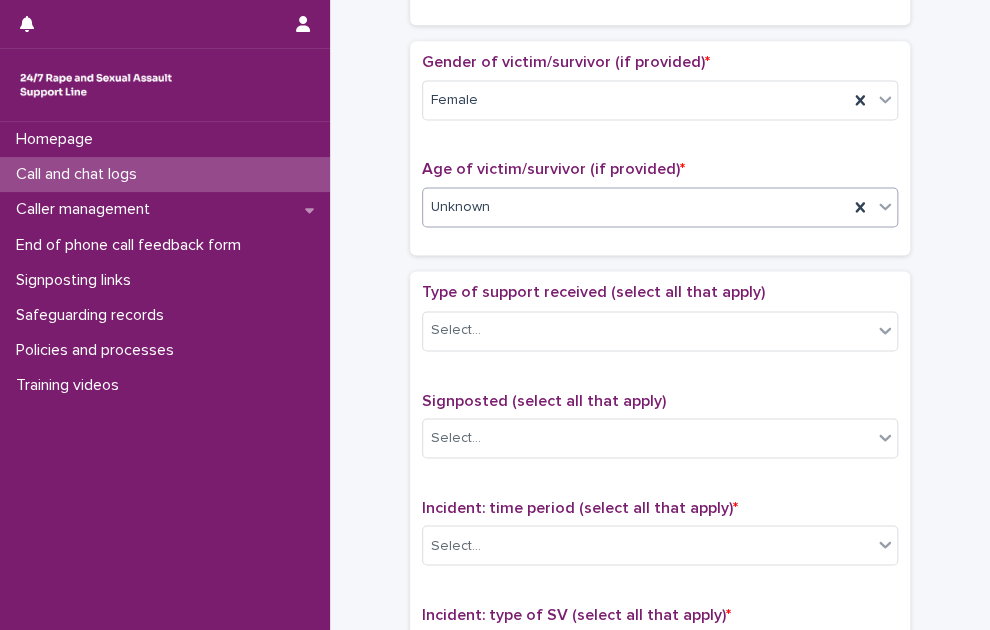 scroll, scrollTop: 900, scrollLeft: 0, axis: vertical 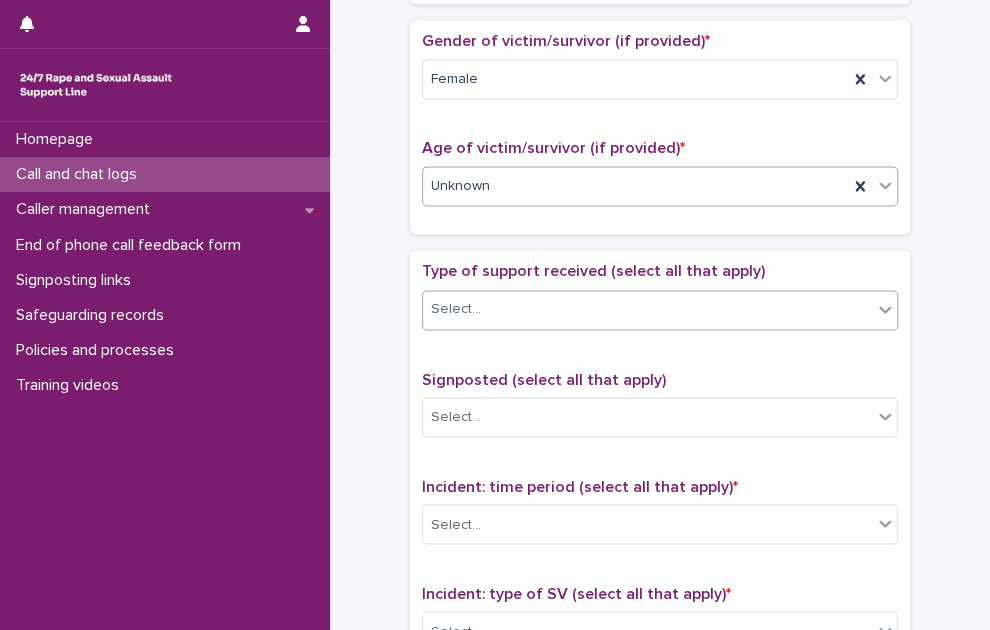 click on "Select..." at bounding box center (456, 309) 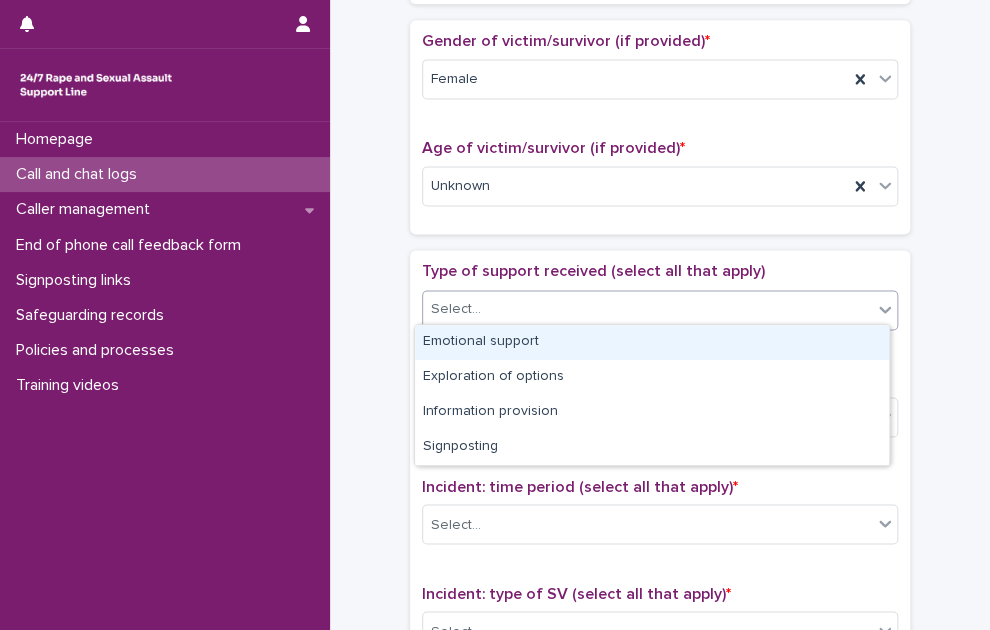 click on "Emotional support" at bounding box center [652, 342] 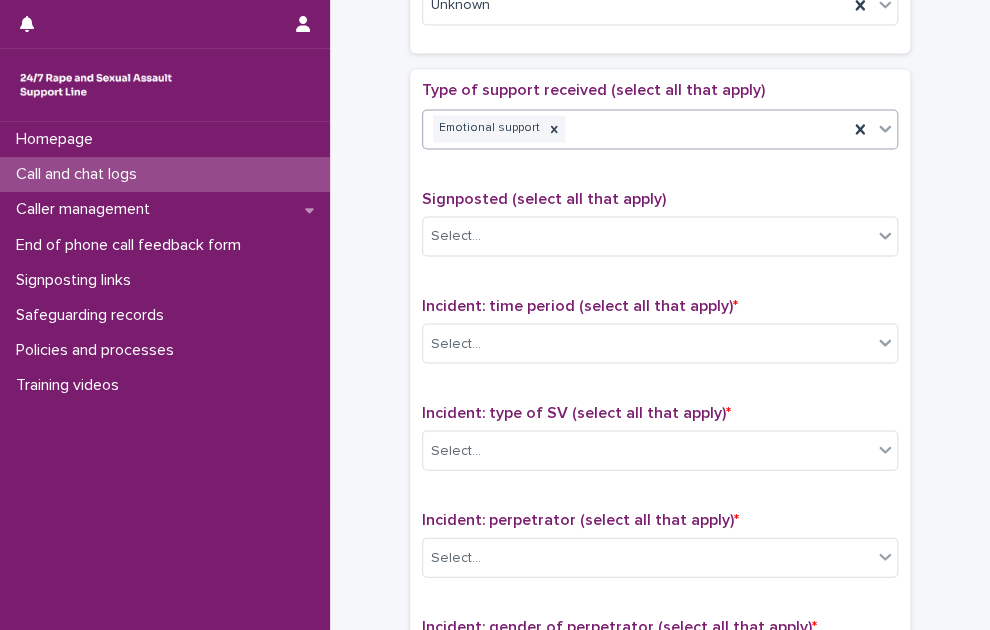scroll, scrollTop: 1100, scrollLeft: 0, axis: vertical 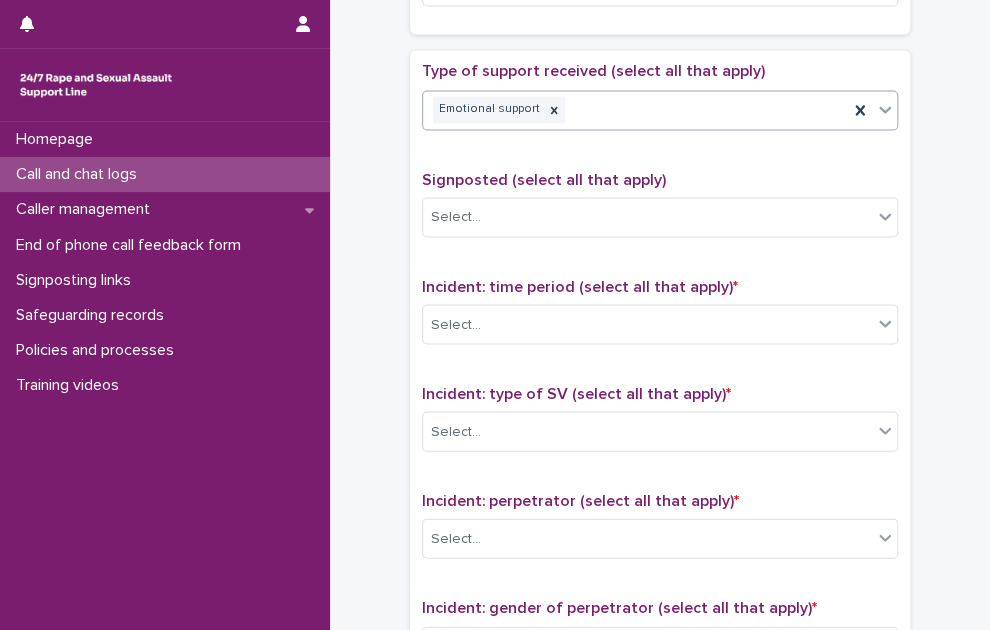 click on "Signposted (select all that apply) Select..." at bounding box center (660, 211) 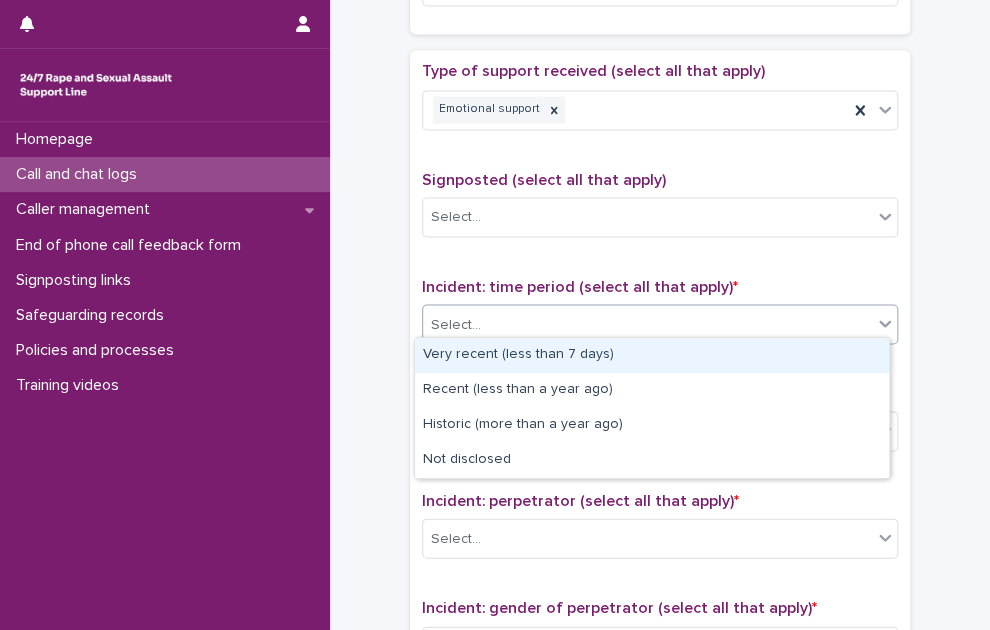 click on "Select..." at bounding box center (647, 324) 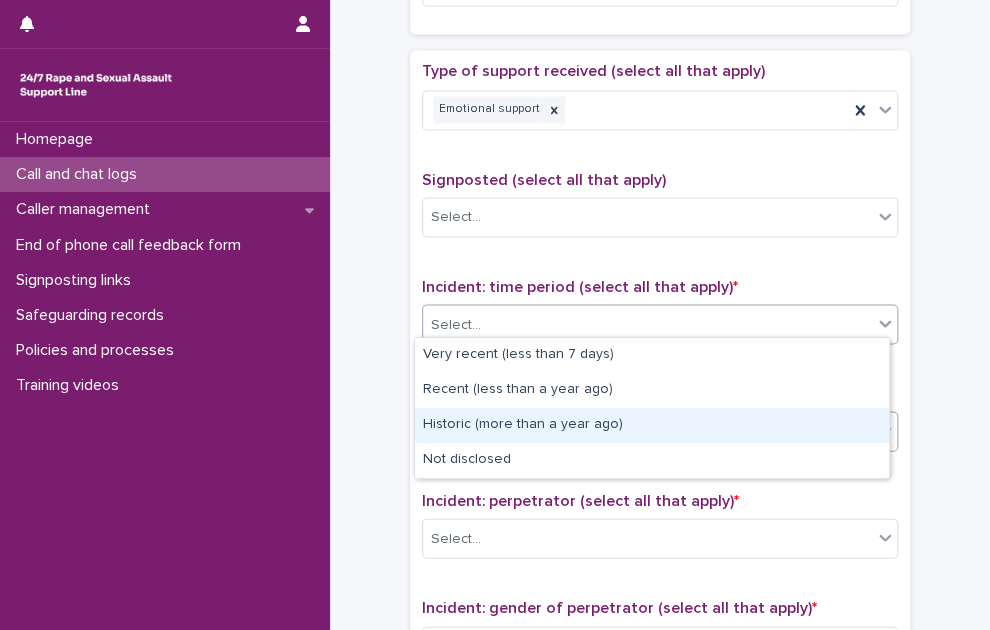 click on "Historic (more than a year ago)" at bounding box center (652, 425) 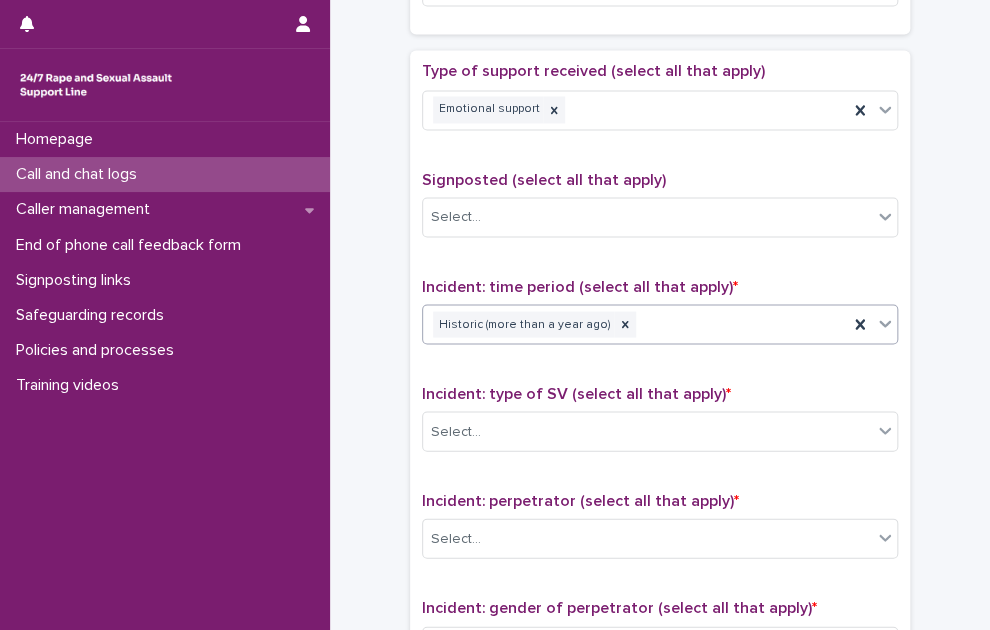 click on "Historic (more than a year ago)" at bounding box center [635, 324] 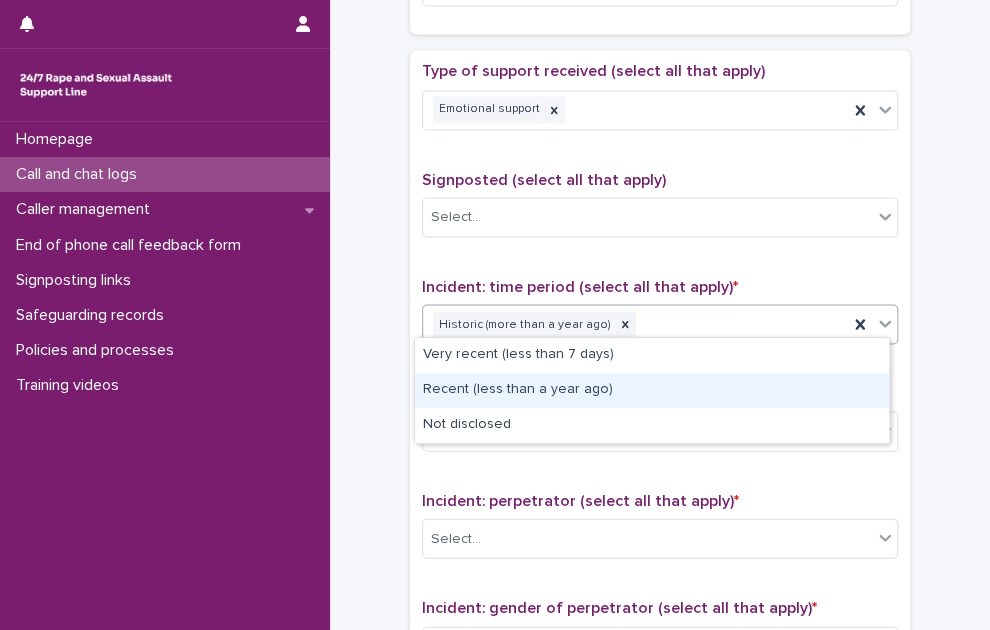 click on "Recent (less than a year ago)" at bounding box center [652, 390] 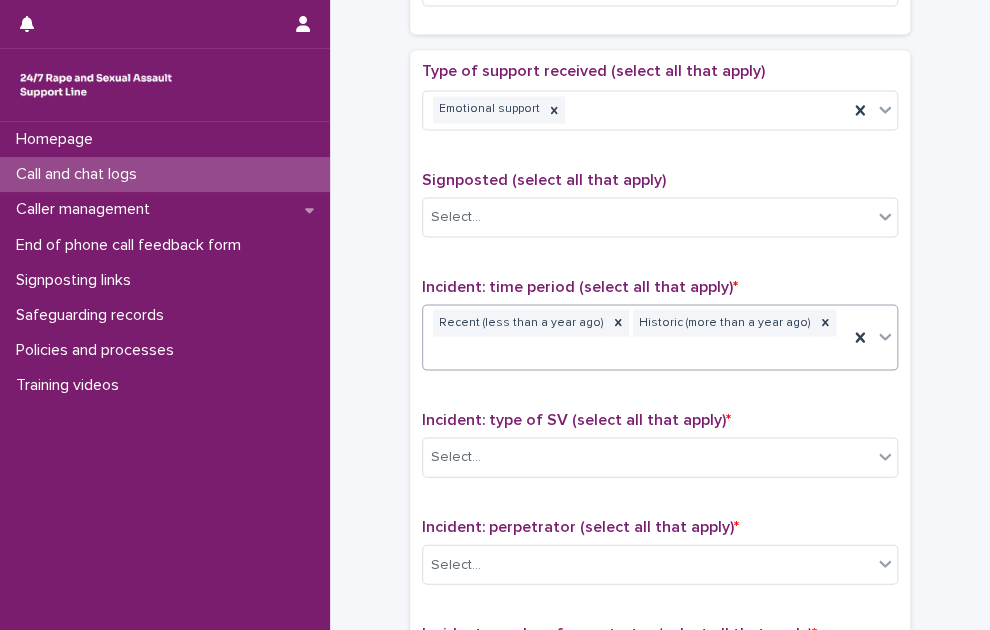 click on "Recent (less than a year ago) Historic (more than a year ago)" at bounding box center (635, 337) 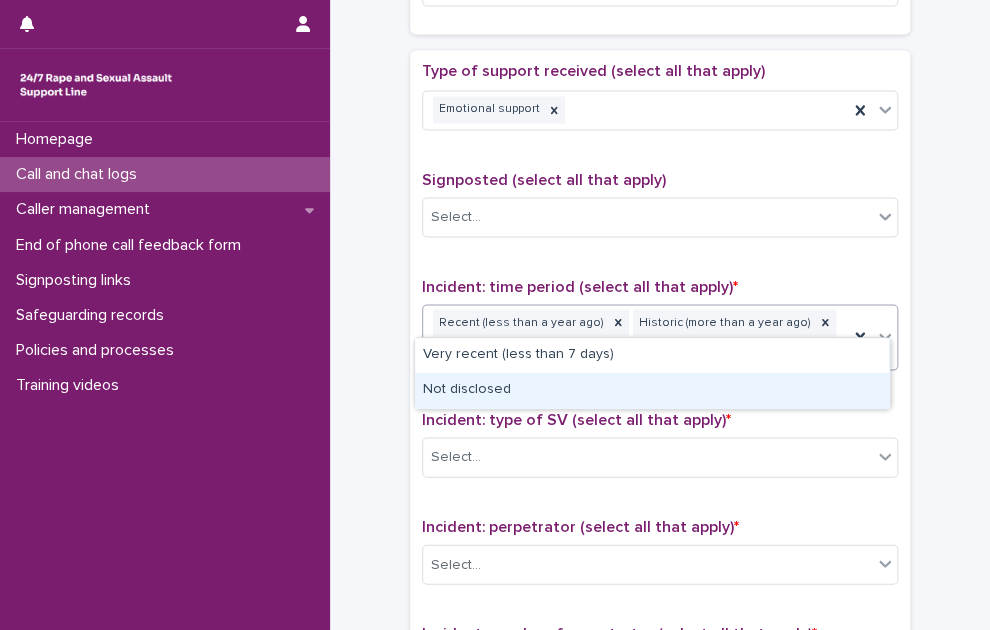 click on "Not disclosed" at bounding box center (652, 390) 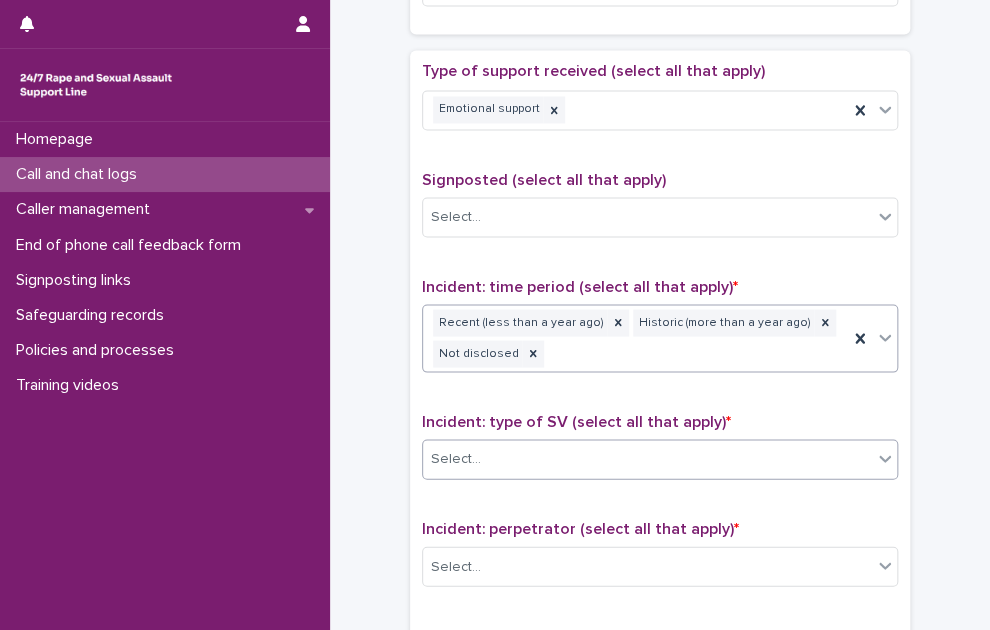 click on "Select..." at bounding box center [647, 458] 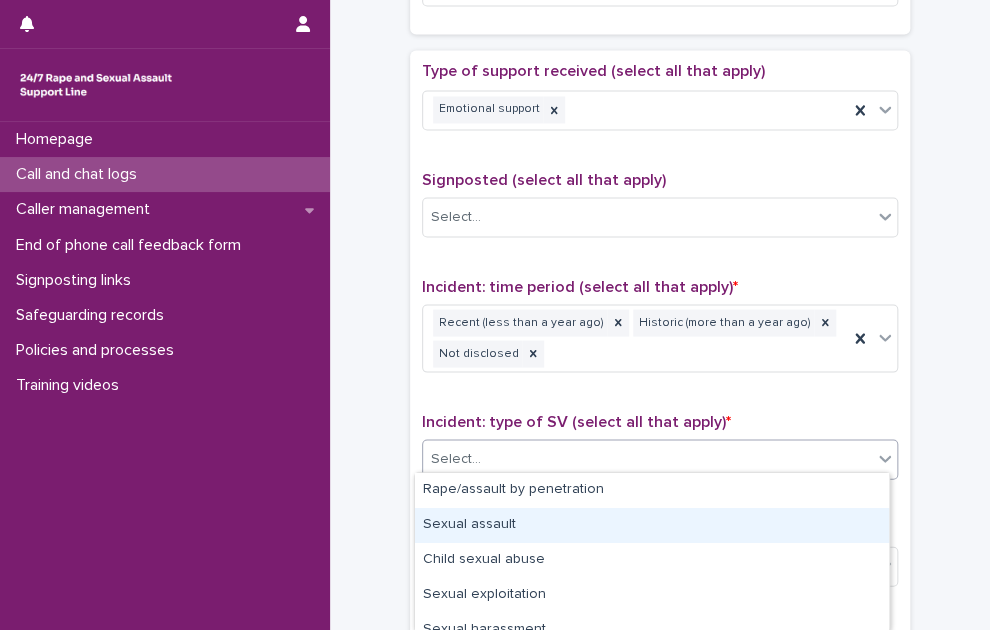 click on "Sexual assault" at bounding box center [652, 525] 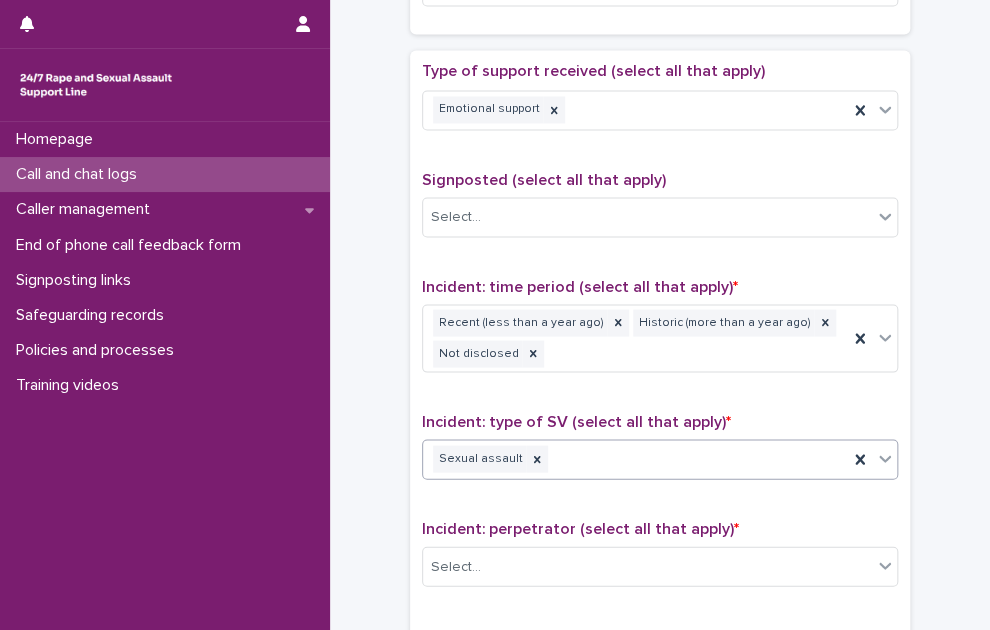 click on "Sexual assault" at bounding box center [635, 458] 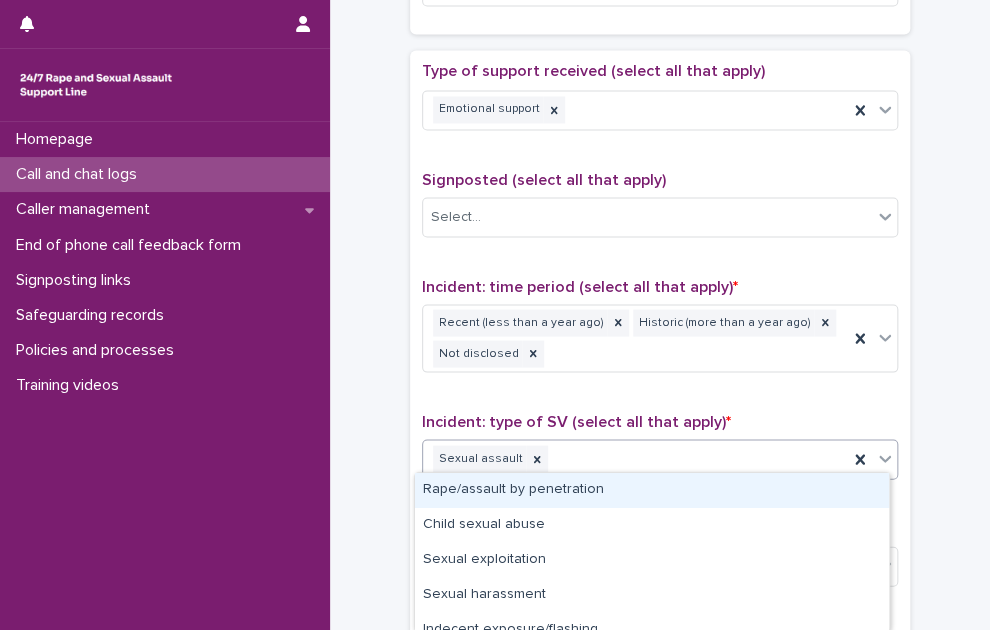 click on "Rape/assault by penetration" at bounding box center [652, 490] 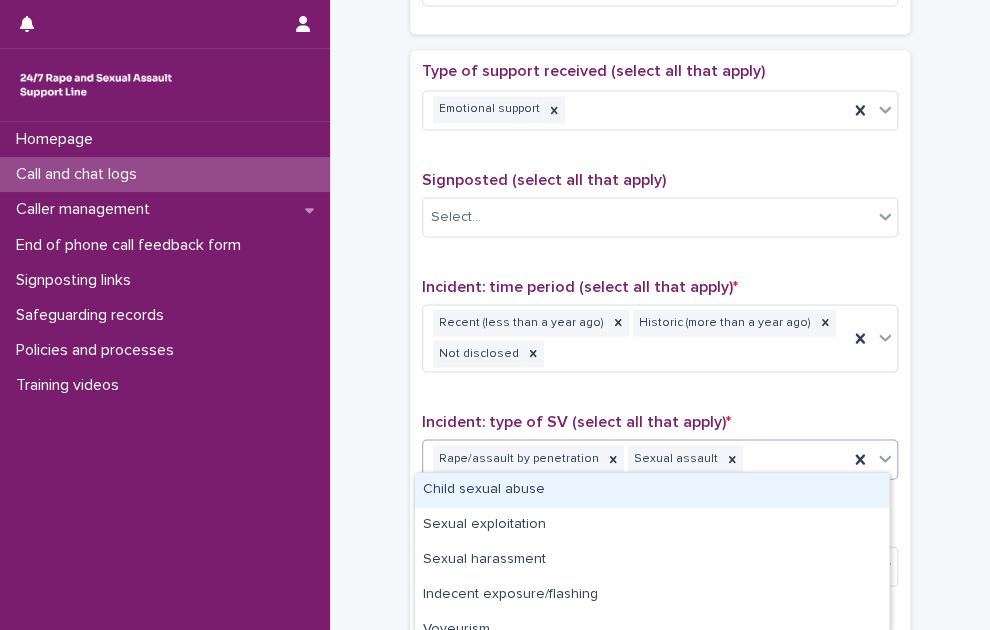 click on "Rape/assault by penetration Sexual assault" at bounding box center [635, 458] 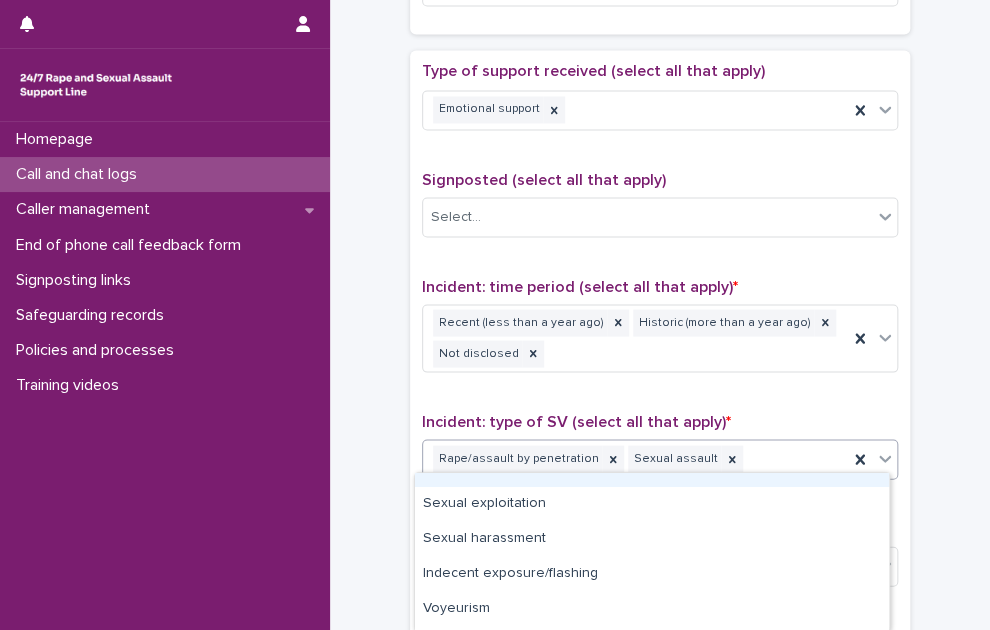 scroll, scrollTop: 0, scrollLeft: 0, axis: both 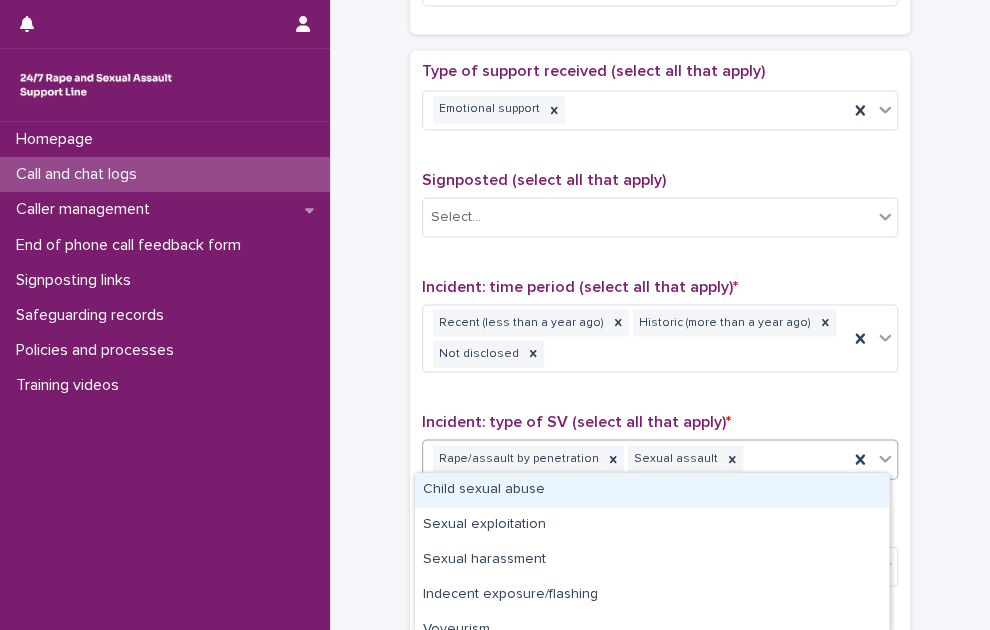 click on "Rape/assault by penetration Sexual assault" at bounding box center [635, 458] 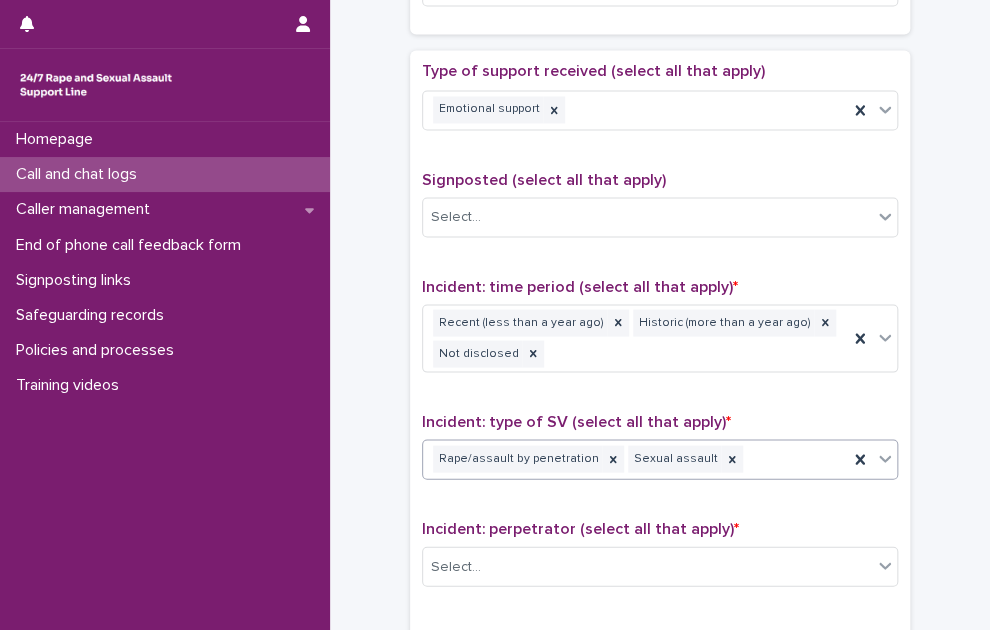 click on "Rape/assault by penetration Sexual assault" at bounding box center (635, 458) 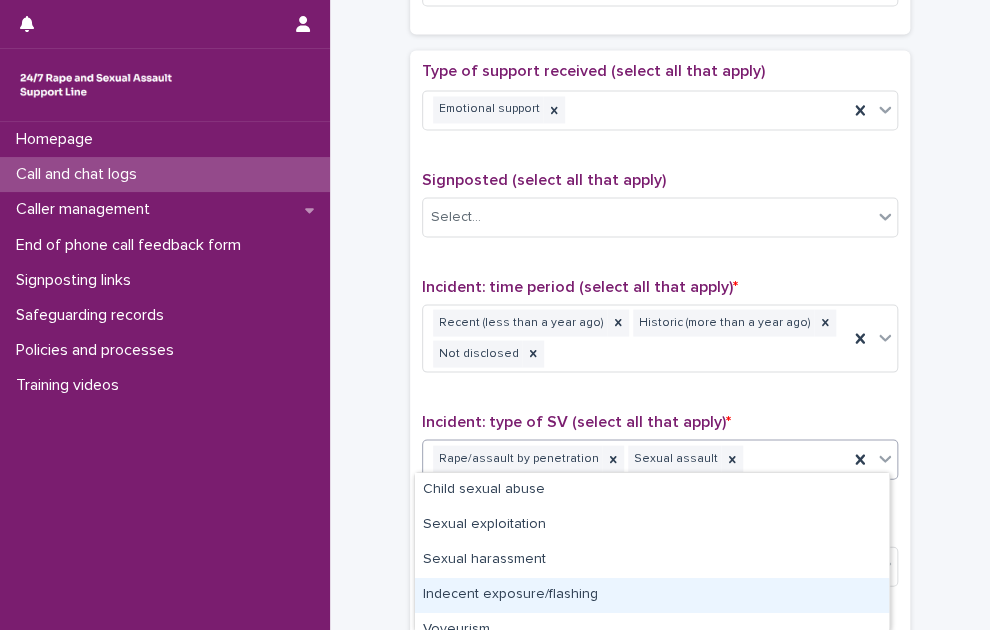 scroll, scrollTop: 121, scrollLeft: 0, axis: vertical 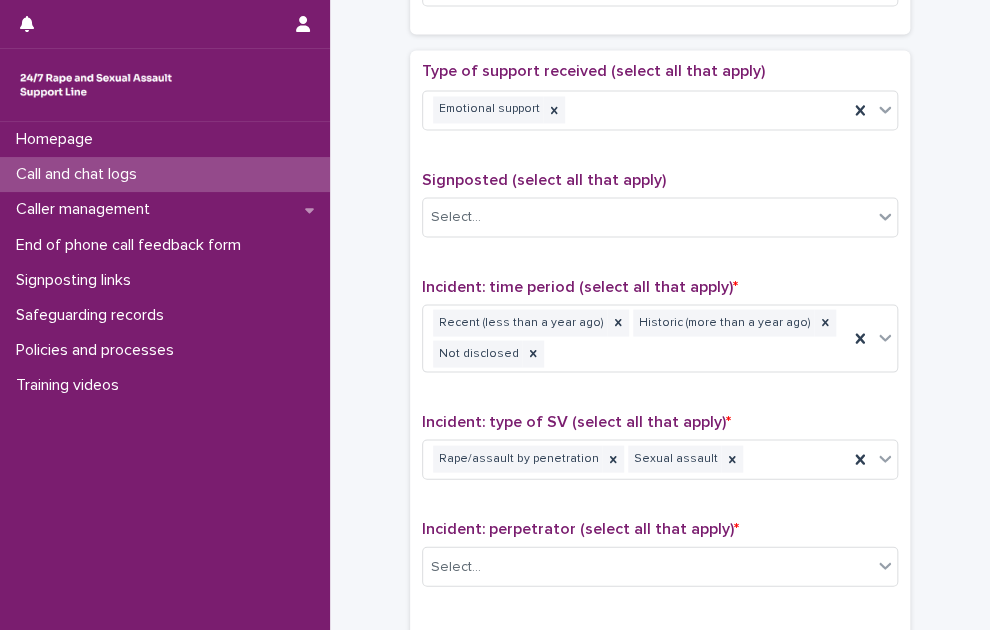 click on "**********" at bounding box center (660, -51) 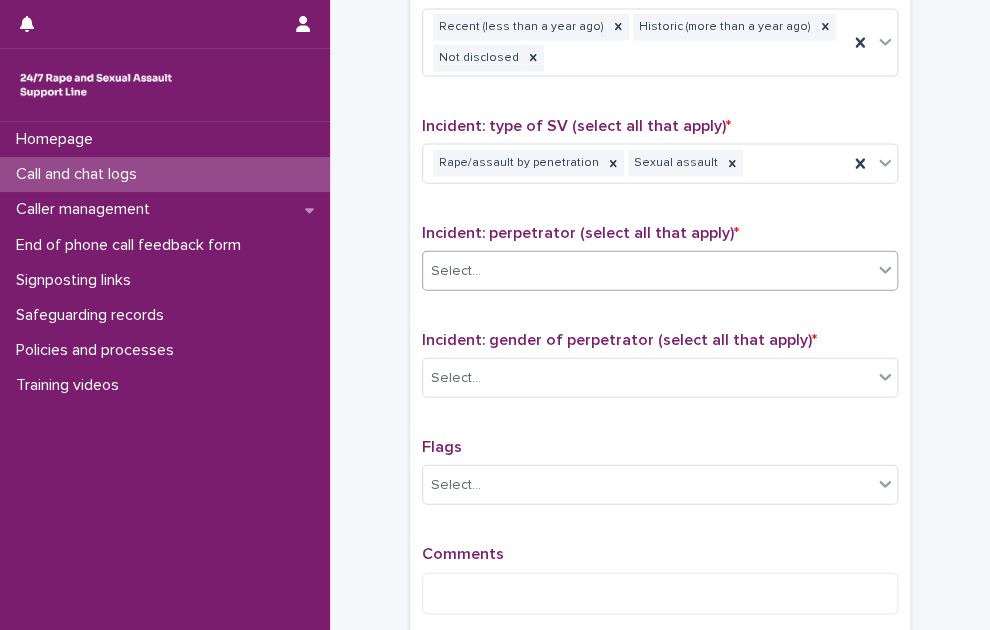 scroll, scrollTop: 1400, scrollLeft: 0, axis: vertical 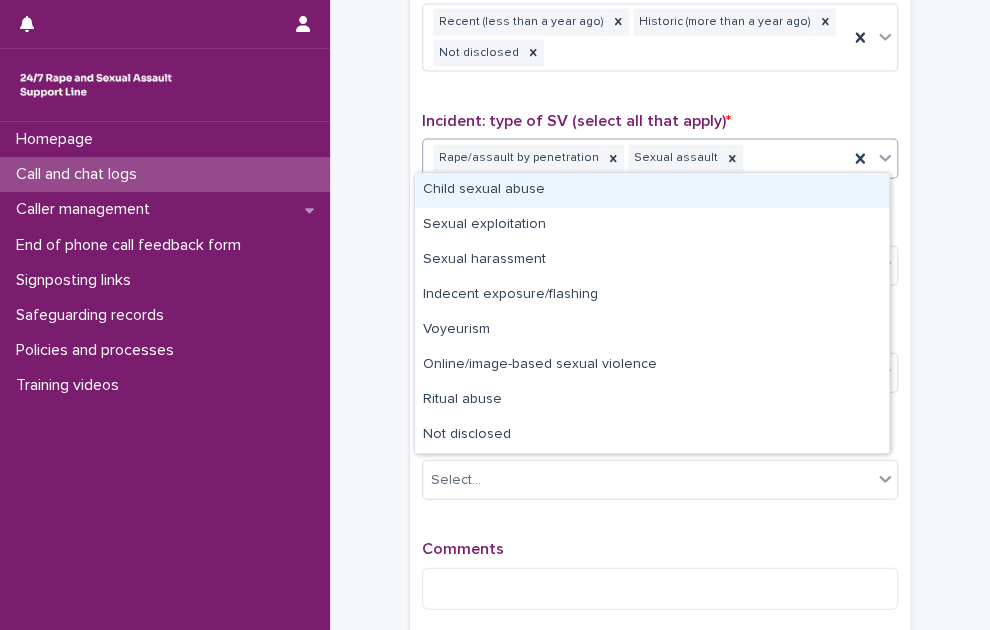 click on "Rape/assault by penetration Sexual assault" at bounding box center [635, 158] 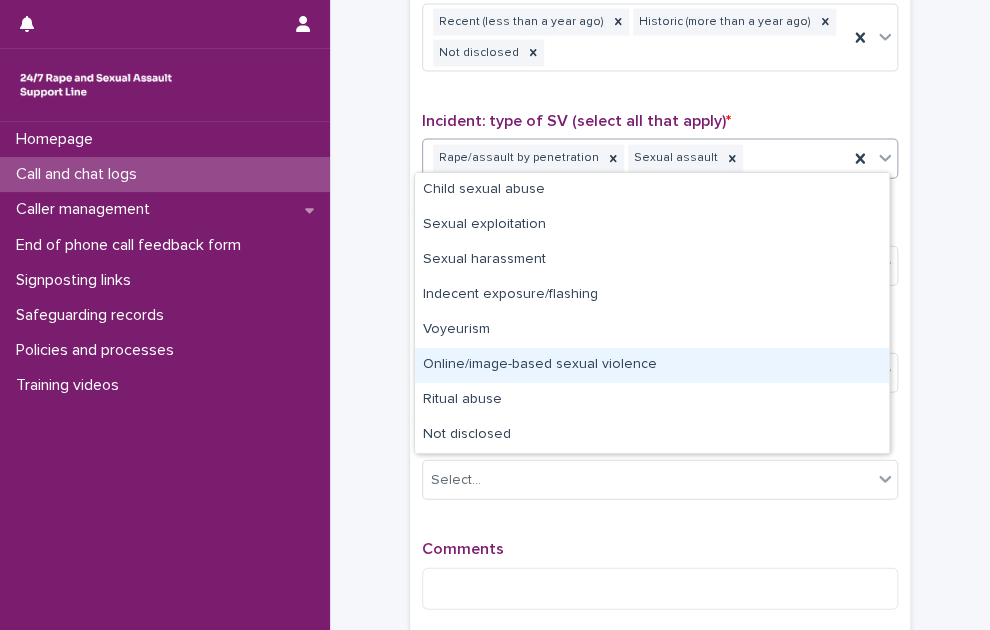 click on "**********" at bounding box center [660, -351] 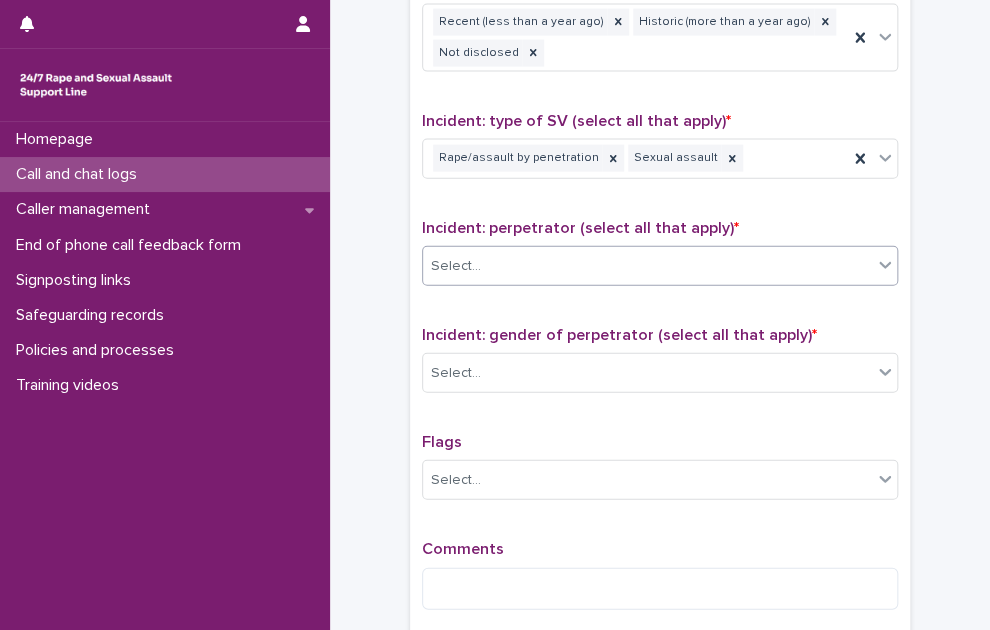 click on "Select..." at bounding box center (647, 266) 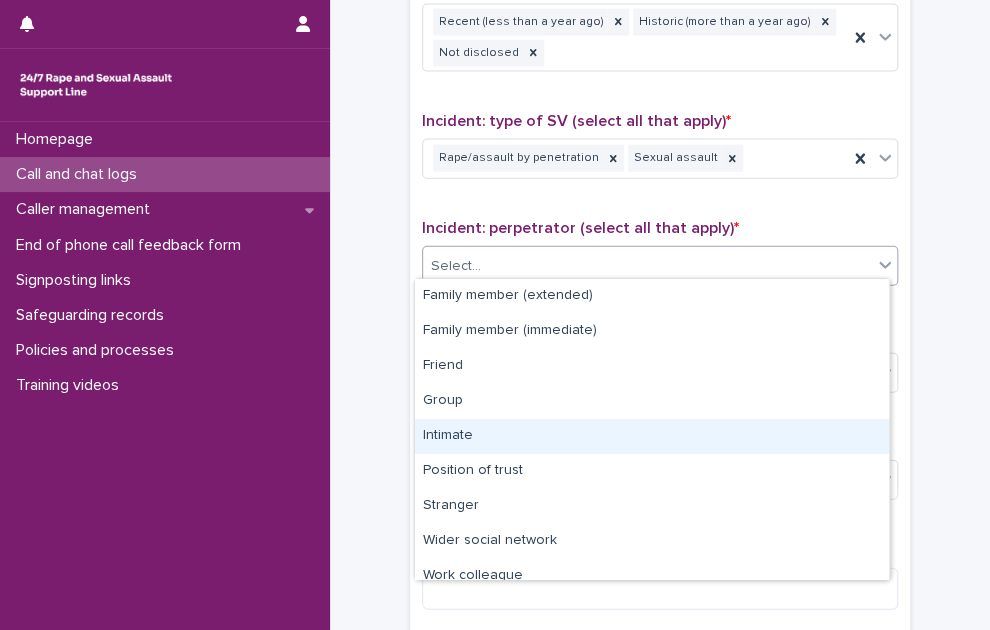 click on "Intimate" at bounding box center (652, 436) 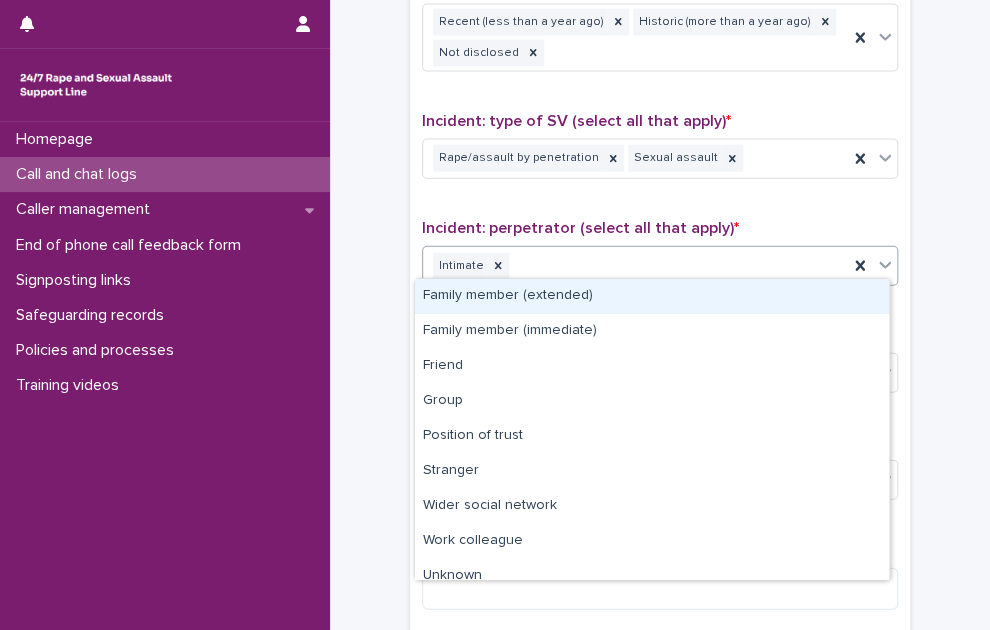 click on "Intimate" at bounding box center [635, 266] 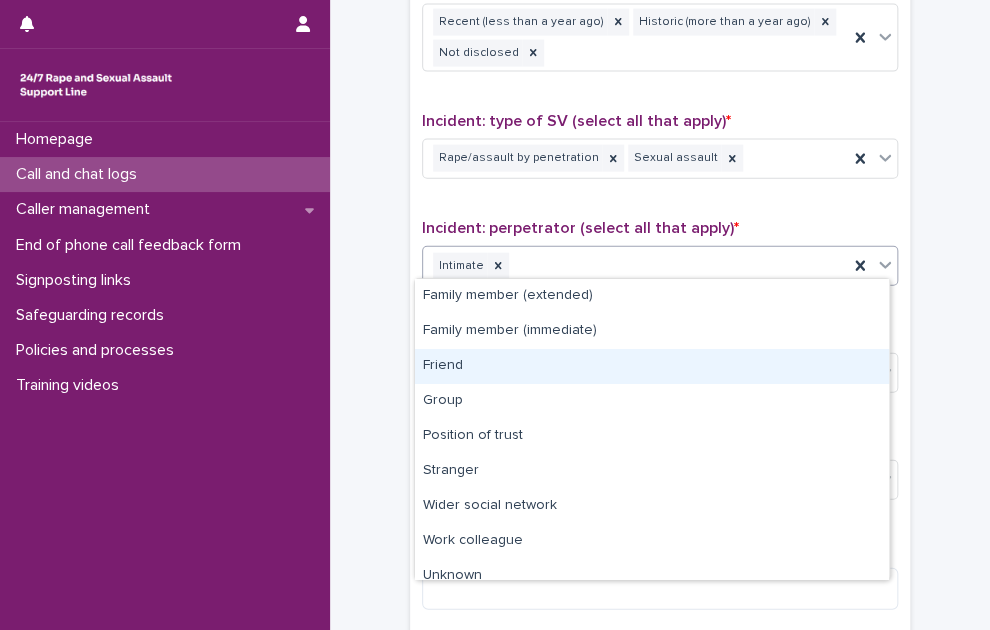 click on "Friend" at bounding box center (652, 366) 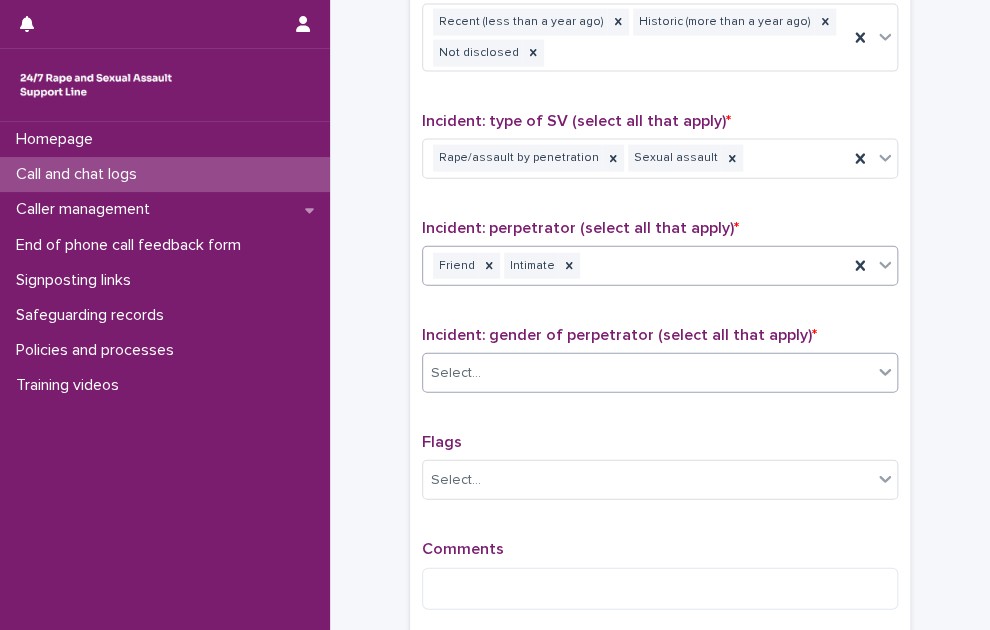 click on "Select..." at bounding box center [647, 373] 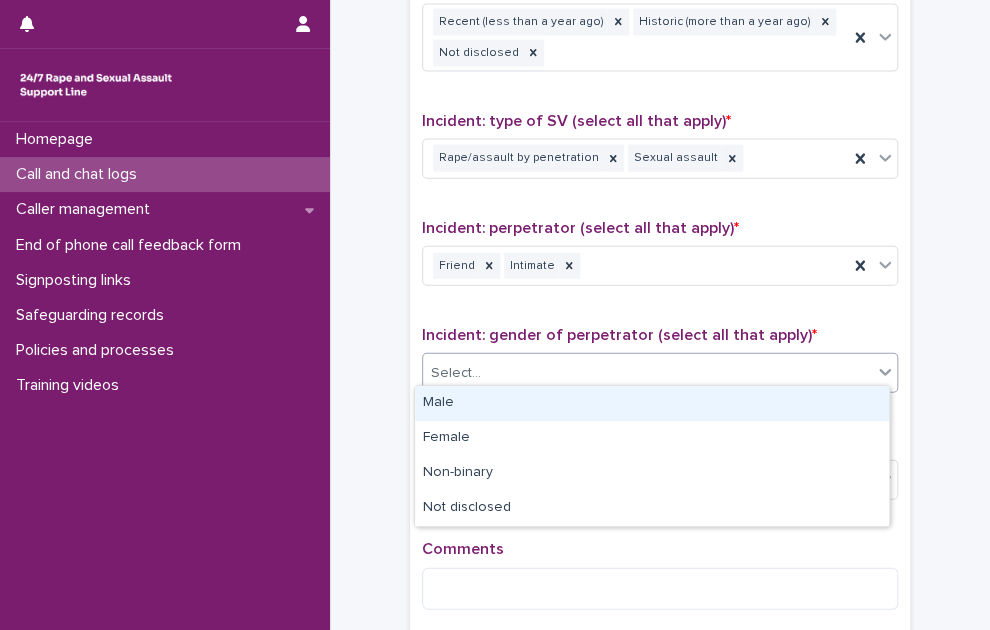 click on "Male" at bounding box center (652, 403) 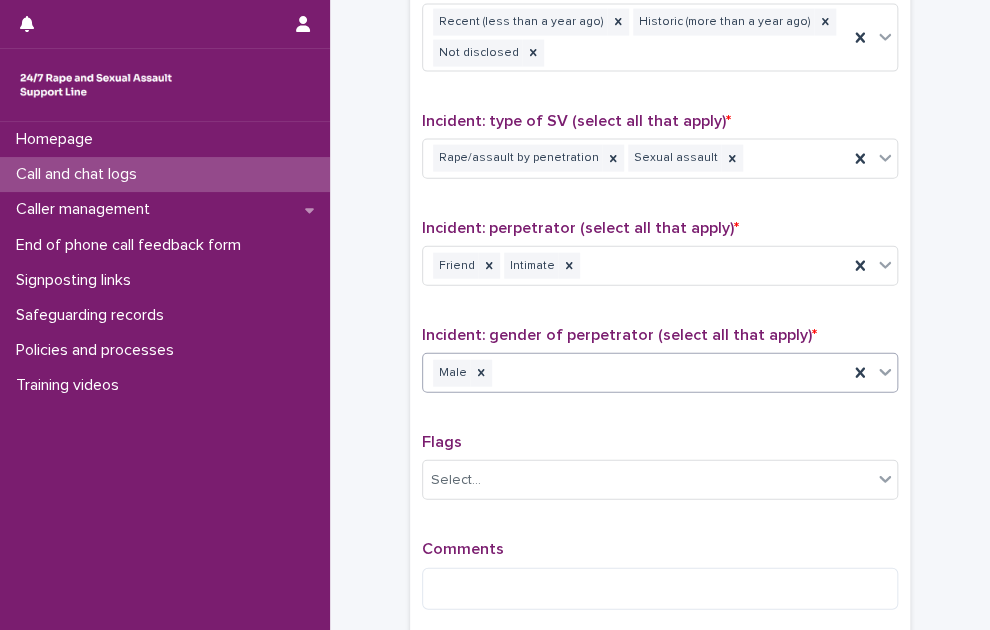 scroll, scrollTop: 1500, scrollLeft: 0, axis: vertical 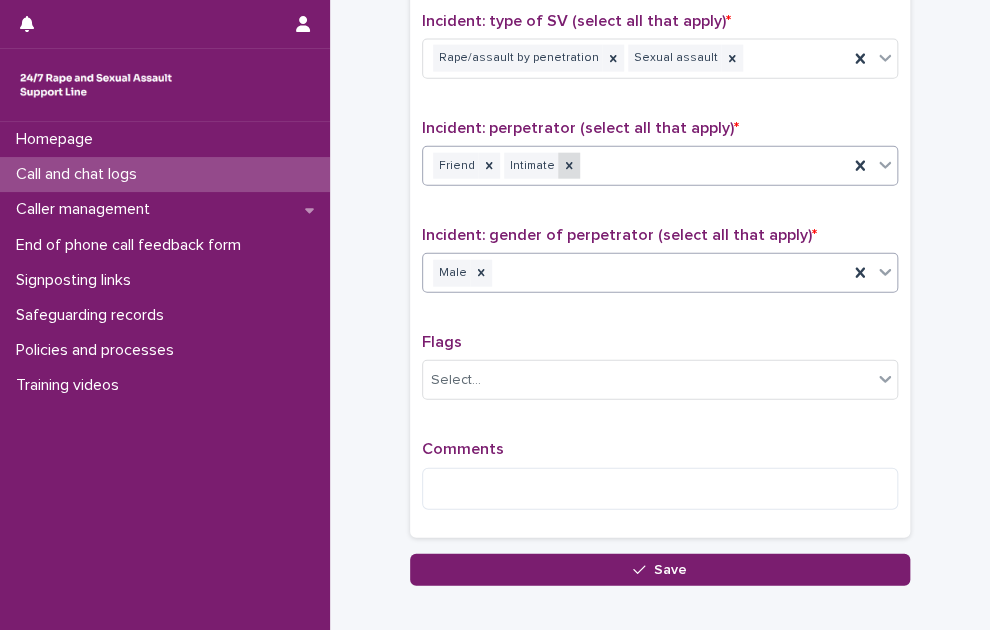 click at bounding box center (569, 166) 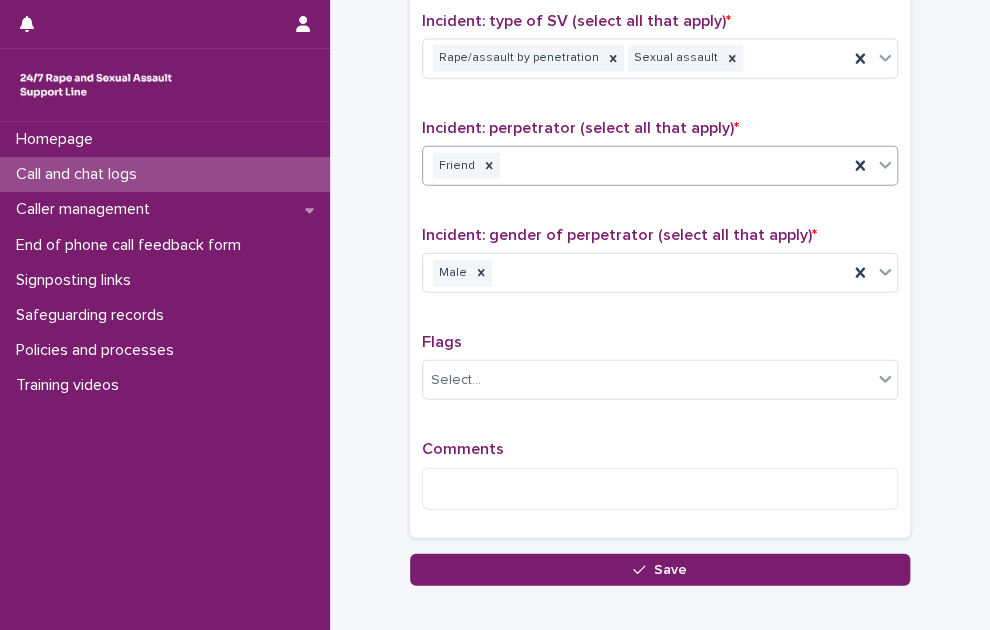 click on "Friend" at bounding box center [635, 166] 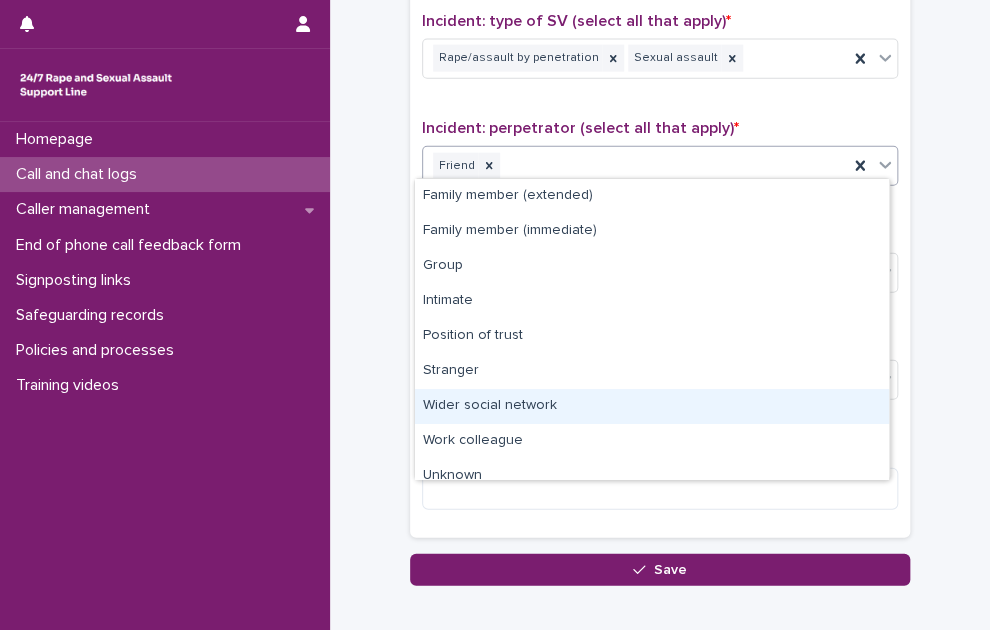 scroll, scrollTop: 50, scrollLeft: 0, axis: vertical 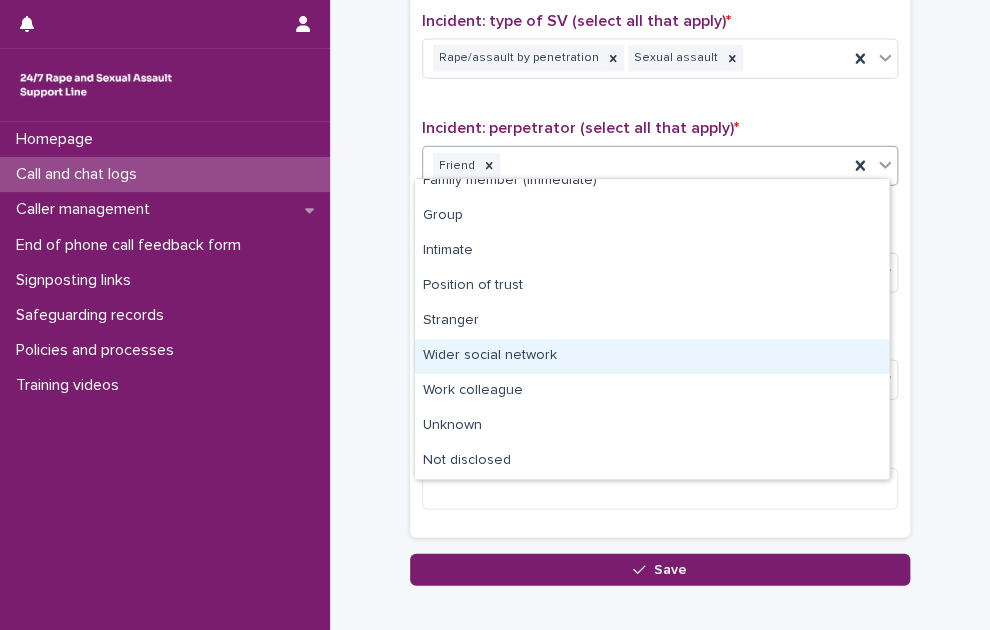 click on "Wider social network" at bounding box center (652, 356) 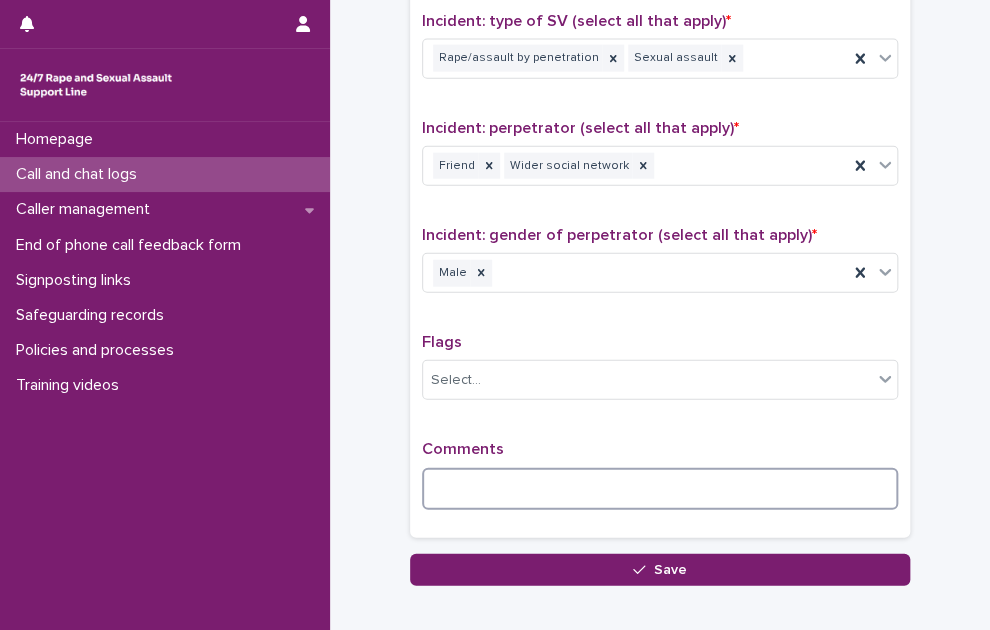 click at bounding box center (660, 489) 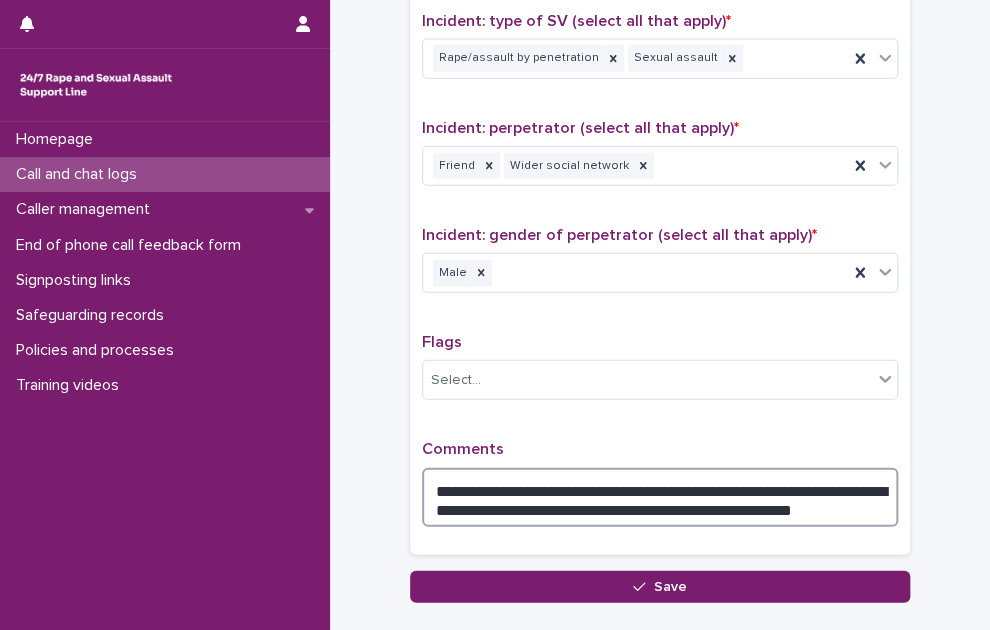 click on "**********" at bounding box center [660, 498] 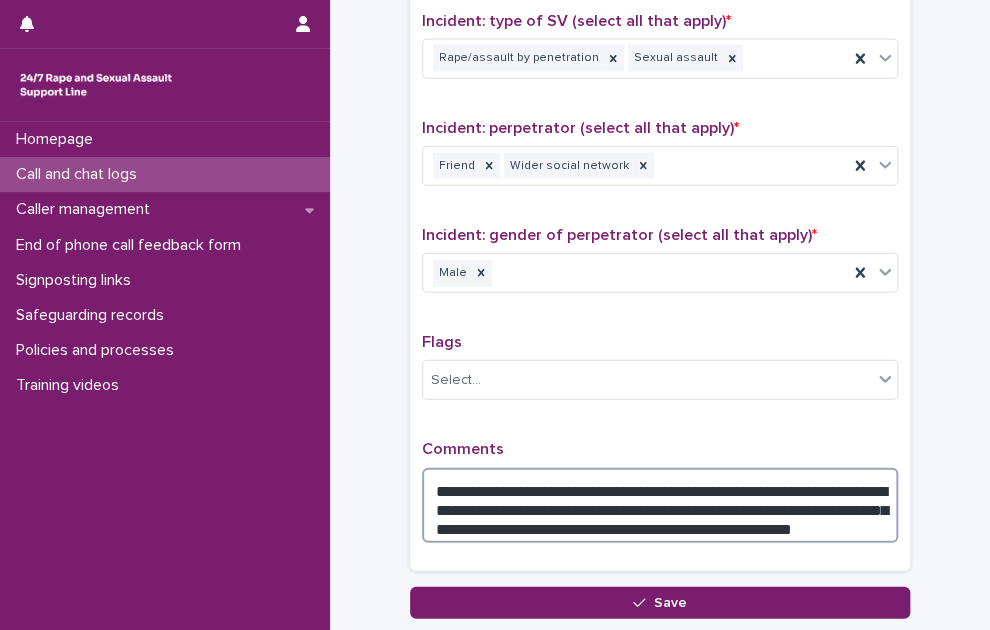 click on "**********" at bounding box center [660, 506] 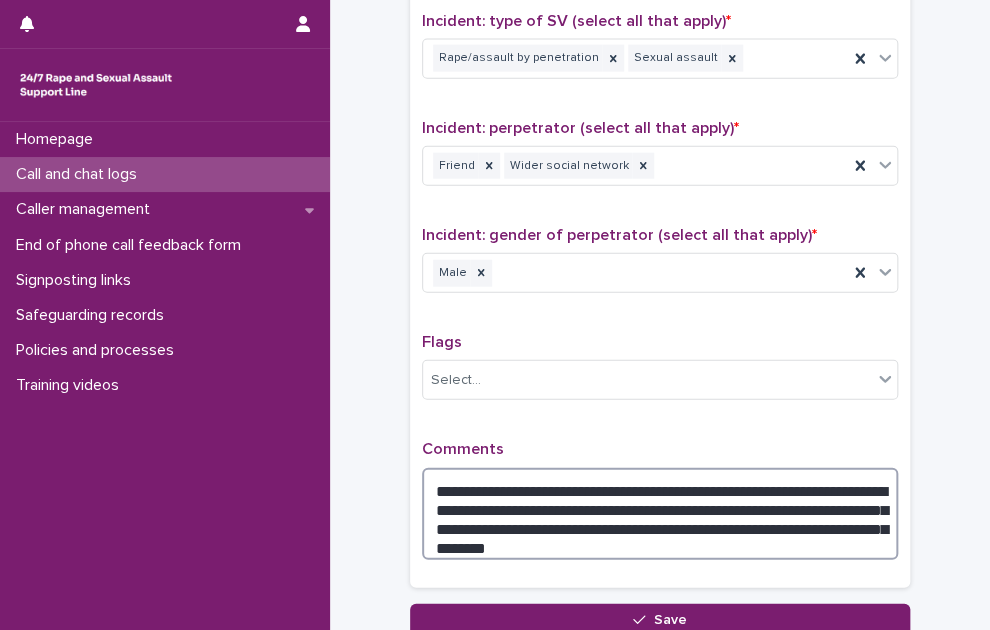 drag, startPoint x: 501, startPoint y: 517, endPoint x: 816, endPoint y: 504, distance: 315.26813 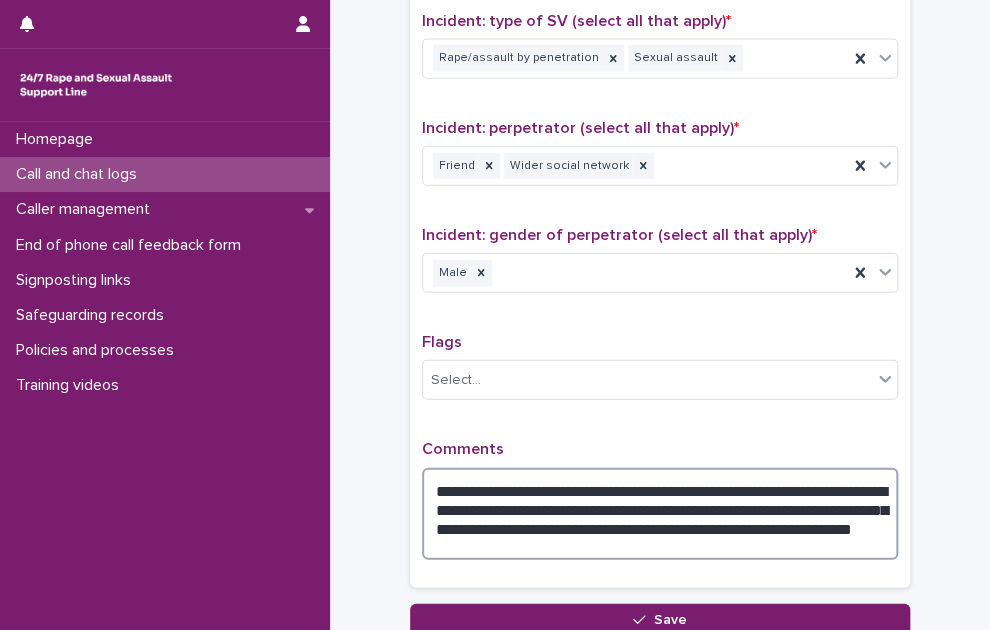 click on "**********" at bounding box center (660, 514) 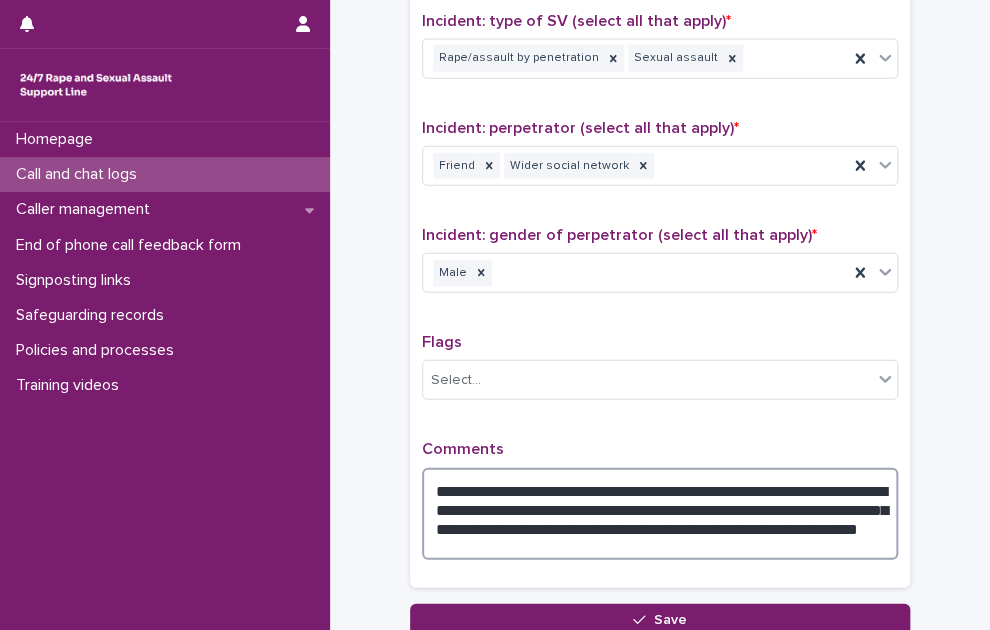 drag, startPoint x: 528, startPoint y: 533, endPoint x: 967, endPoint y: 529, distance: 439.01822 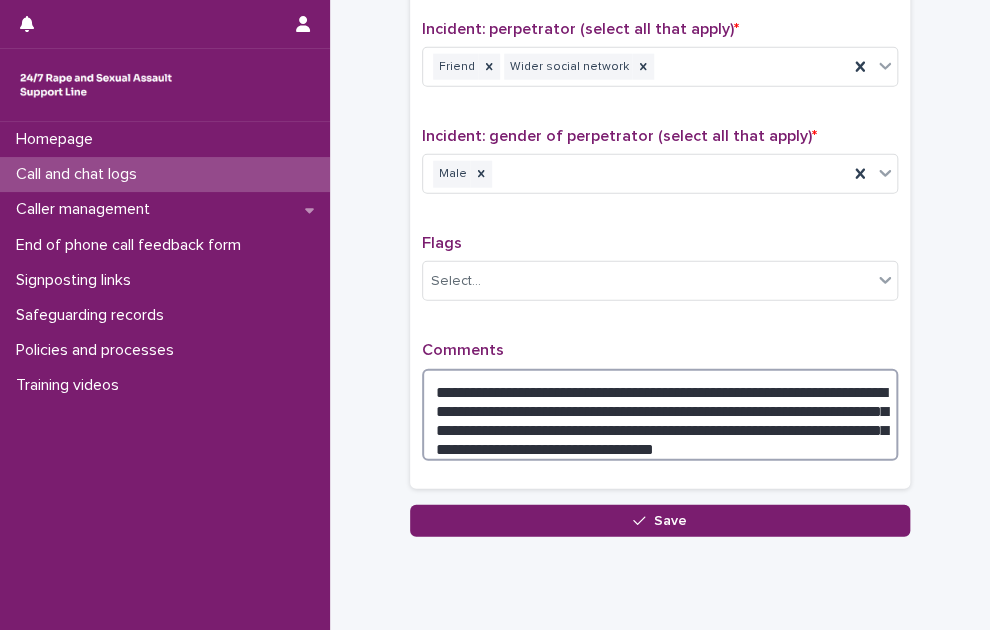 scroll, scrollTop: 1600, scrollLeft: 0, axis: vertical 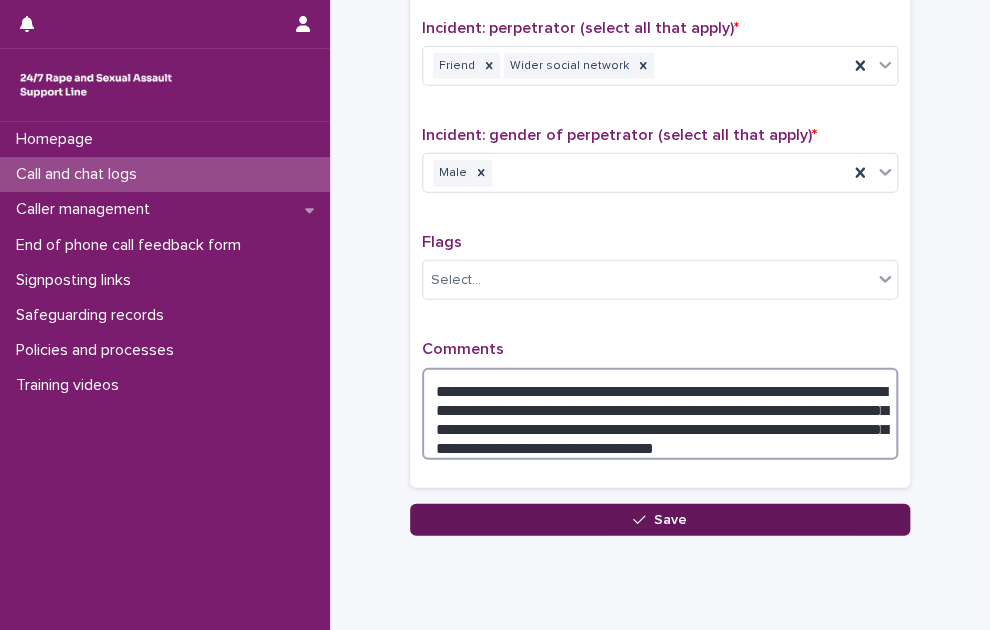 type on "**********" 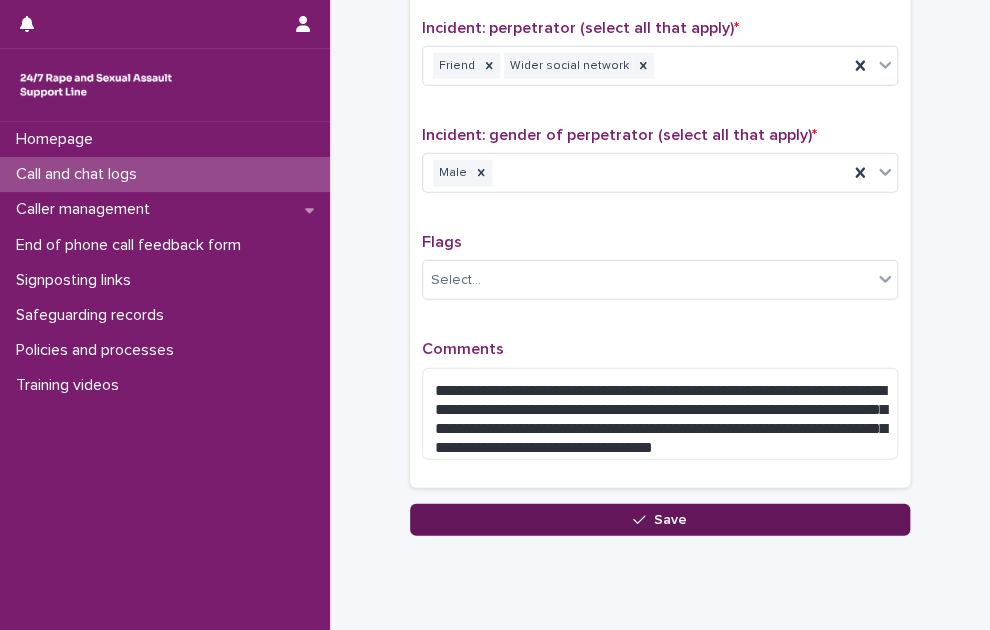 click on "Save" at bounding box center (660, 520) 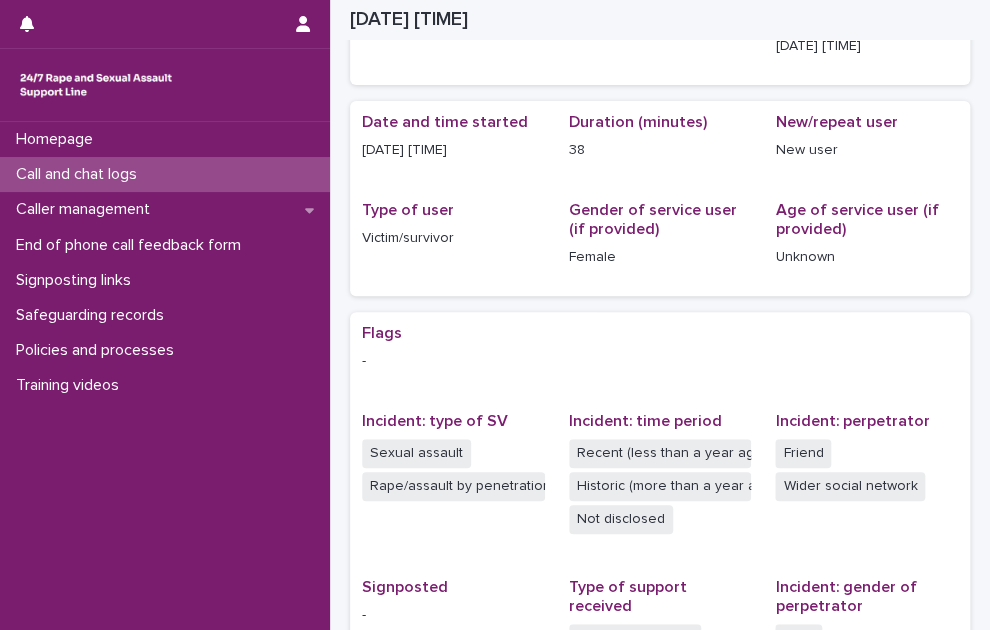 scroll, scrollTop: 0, scrollLeft: 0, axis: both 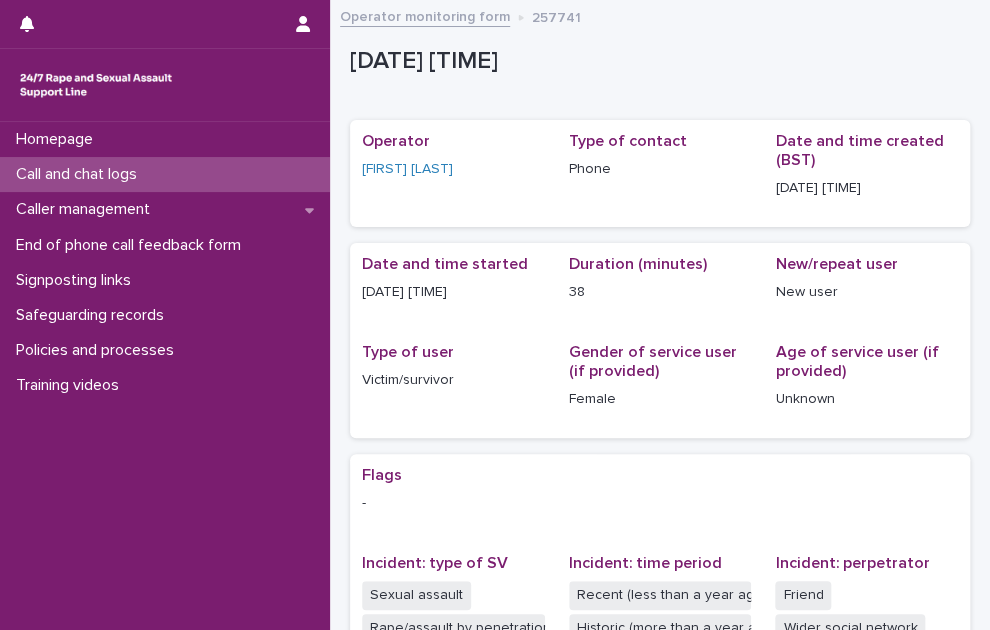 click on "Call and chat logs" at bounding box center [165, 174] 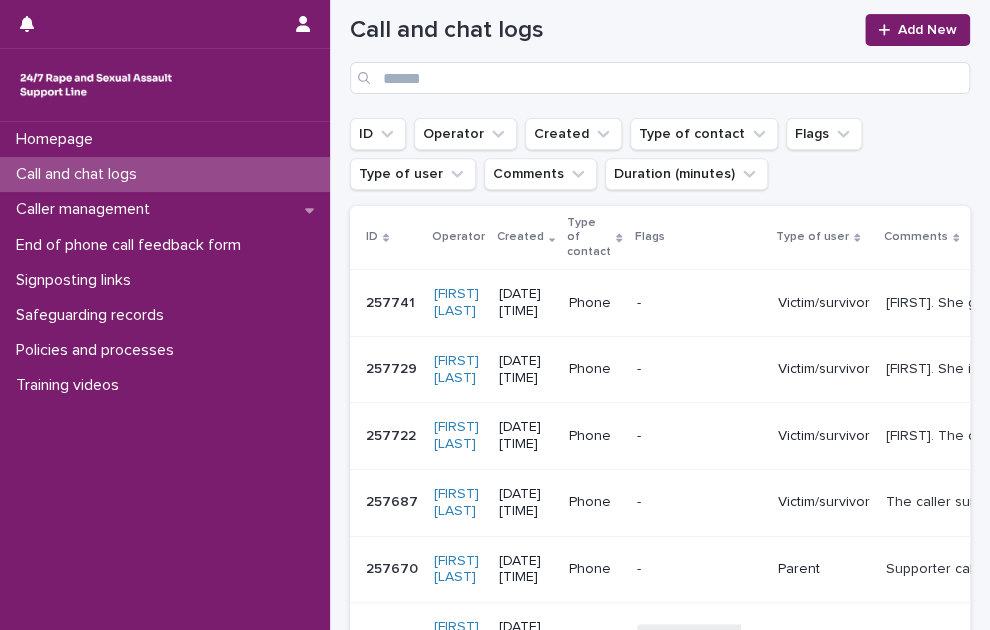 scroll, scrollTop: 200, scrollLeft: 0, axis: vertical 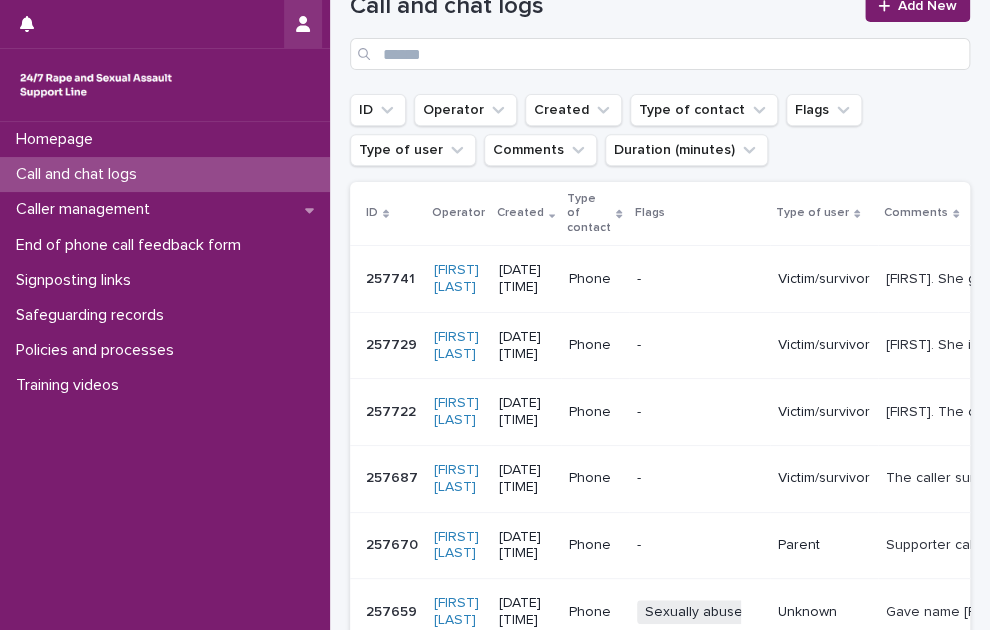 click at bounding box center [303, 24] 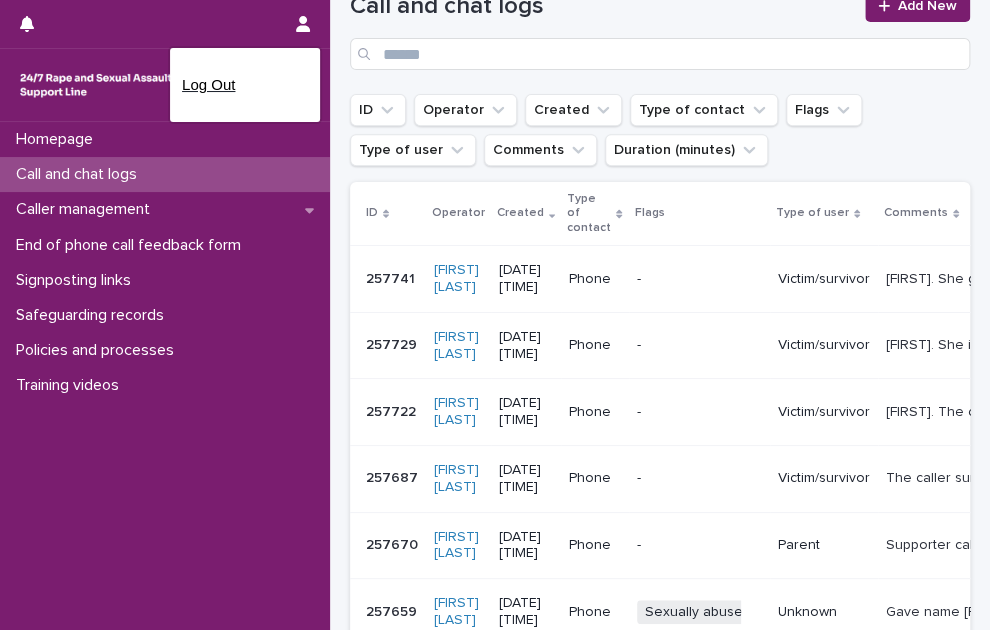 click on "Log Out" at bounding box center [245, 85] 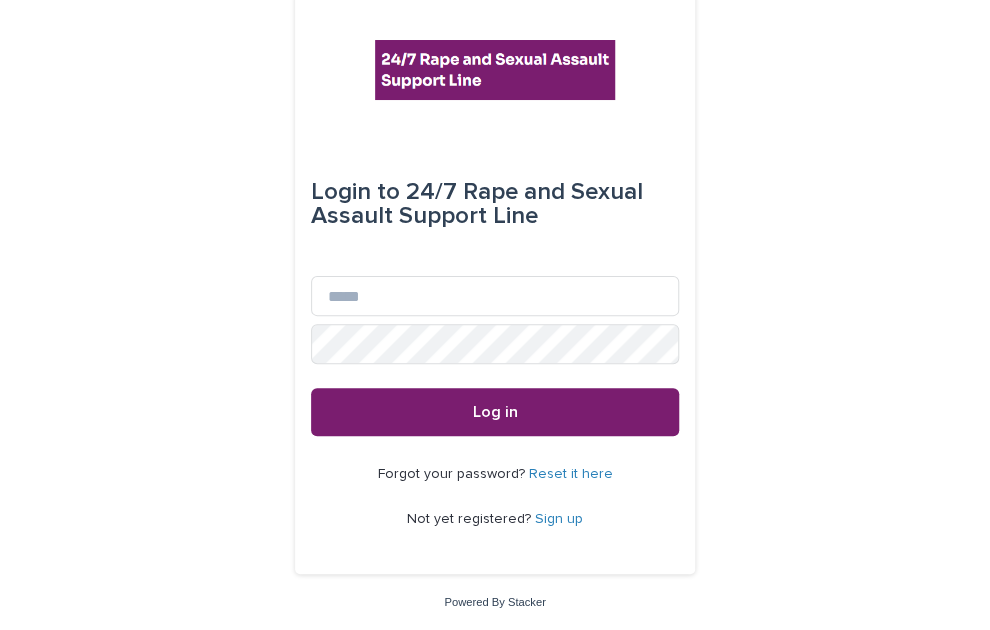 scroll, scrollTop: 8, scrollLeft: 0, axis: vertical 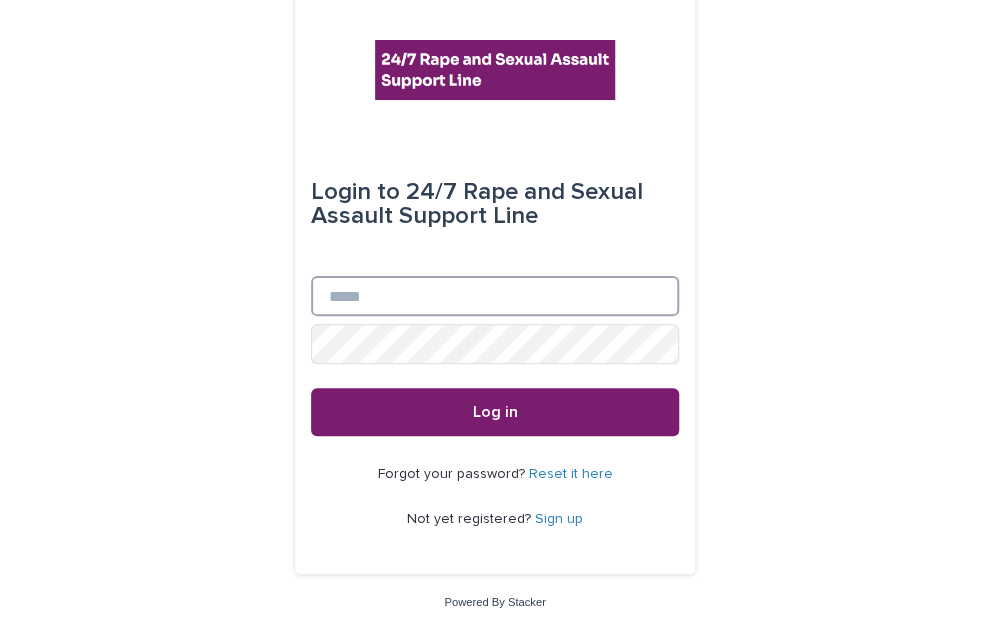 type on "**********" 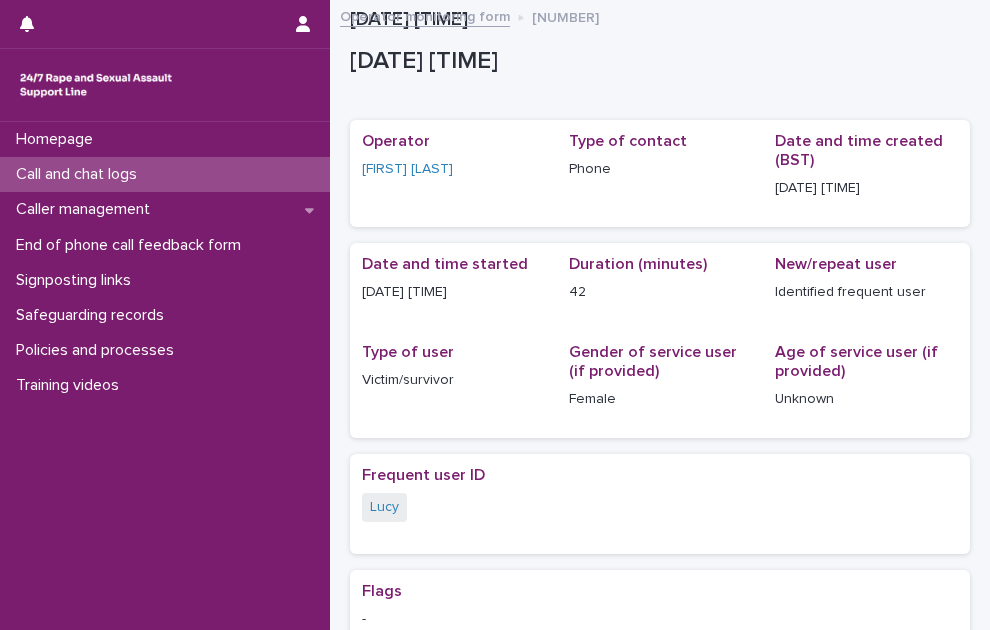 scroll, scrollTop: 0, scrollLeft: 0, axis: both 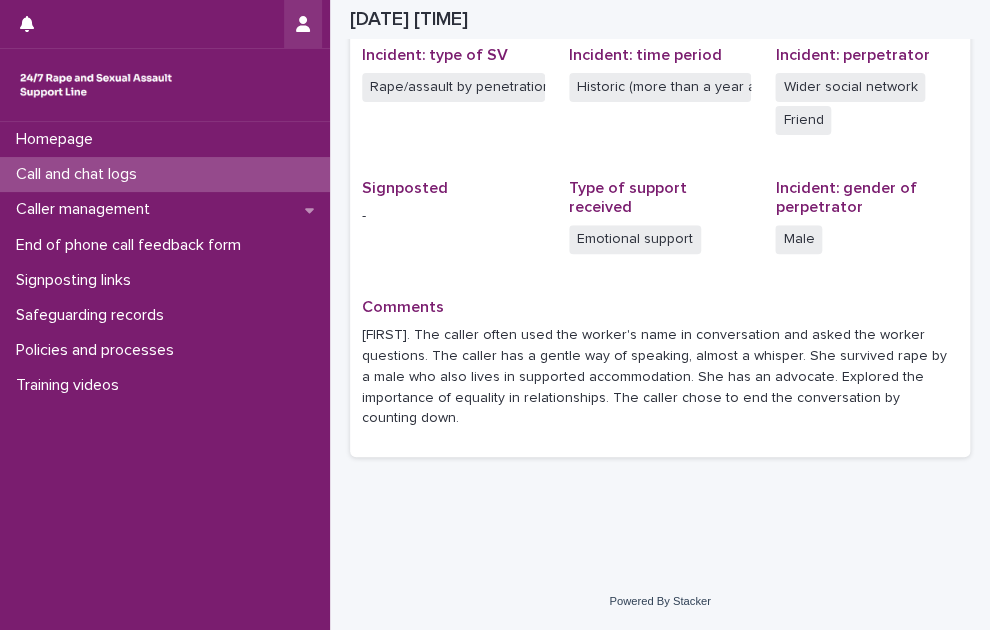 click 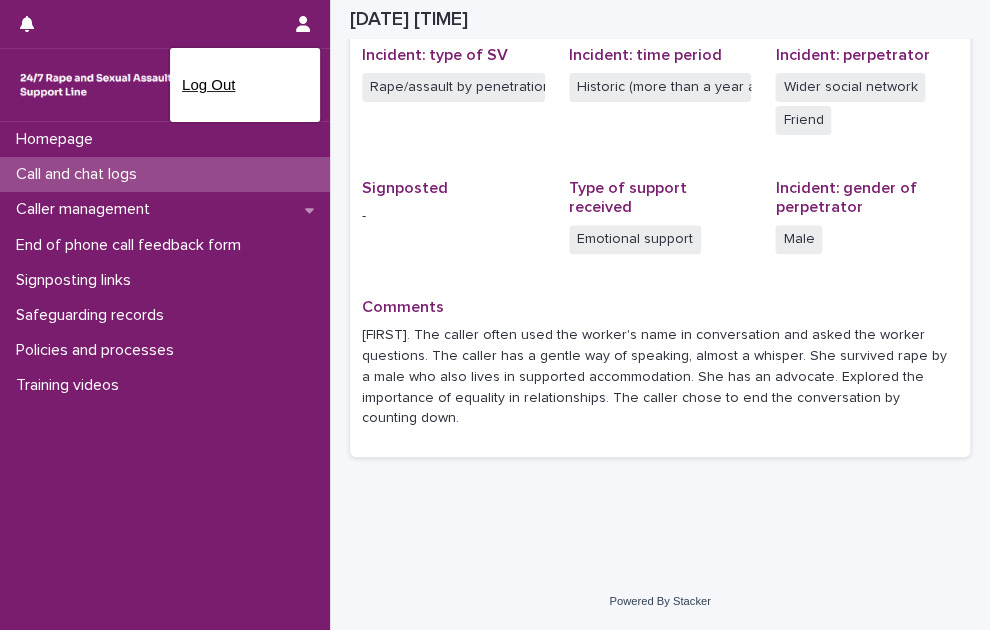 click on "Log Out" at bounding box center [245, 85] 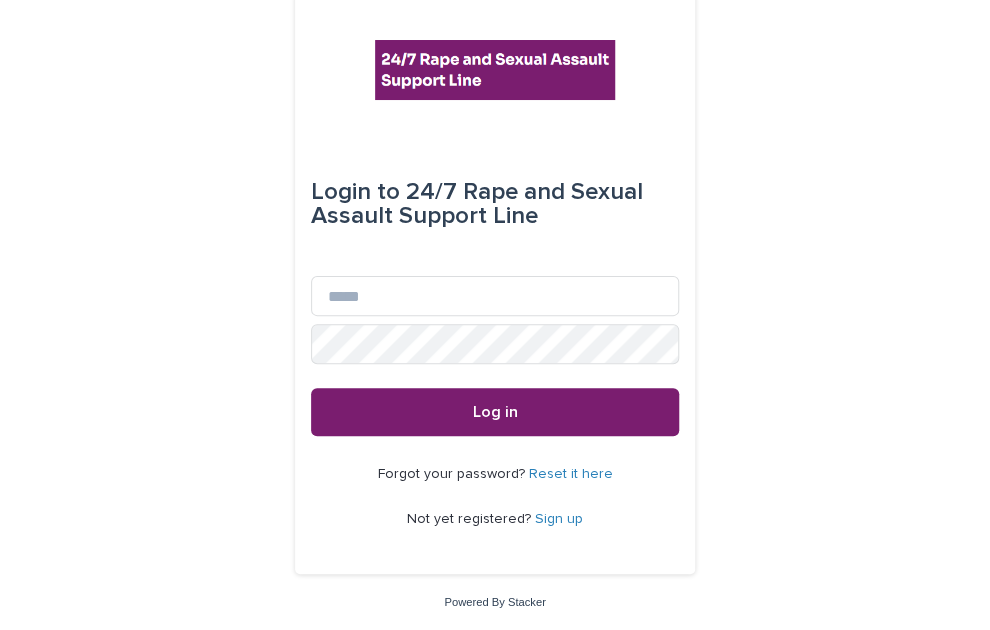 scroll, scrollTop: 8, scrollLeft: 0, axis: vertical 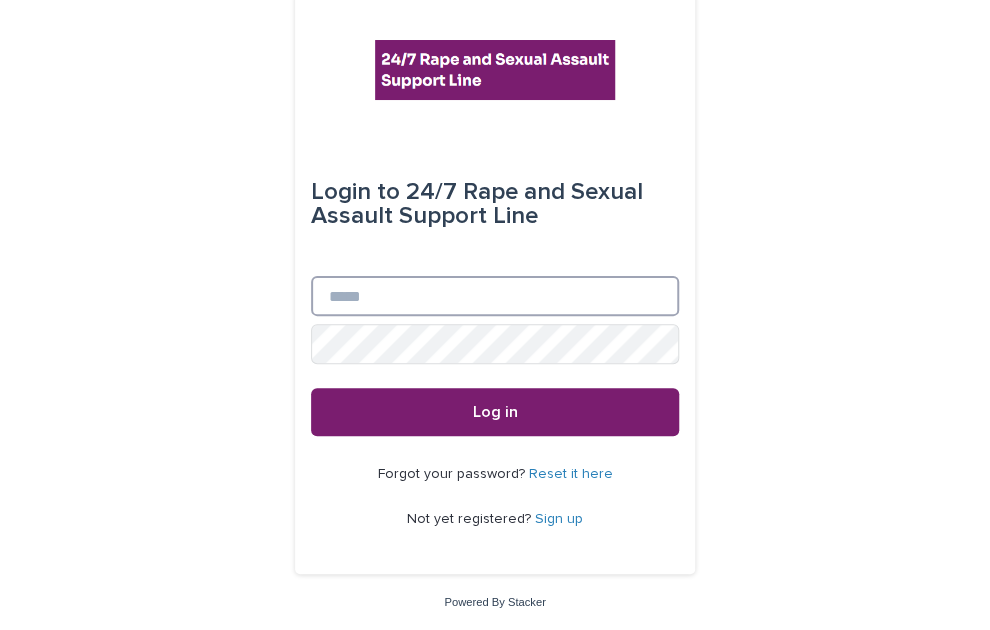 type on "**********" 